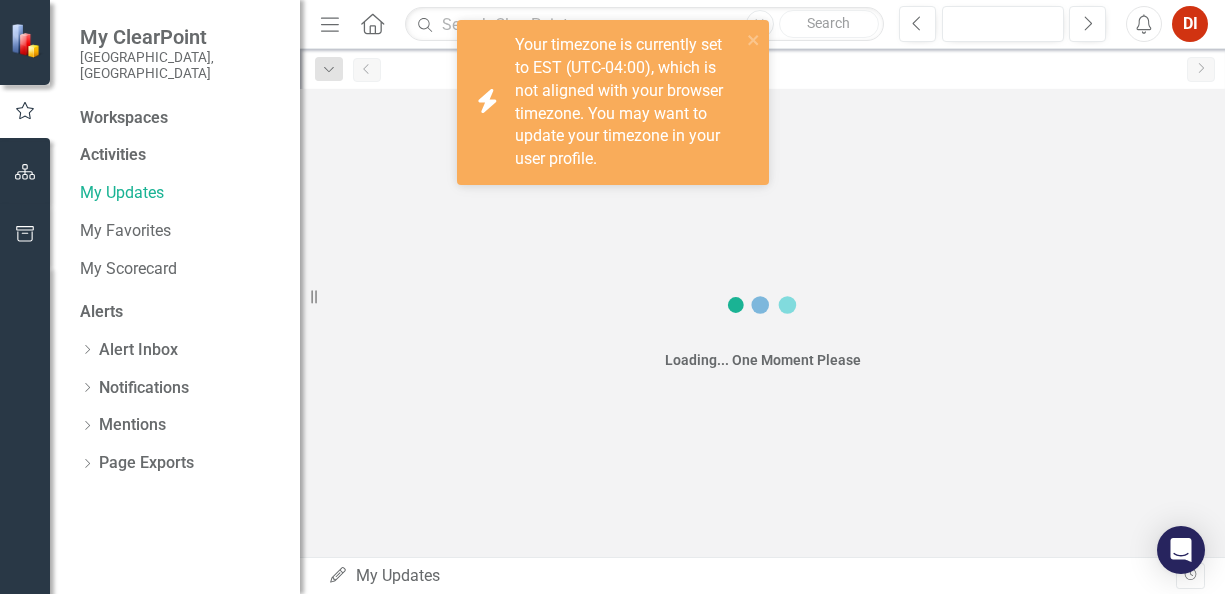 scroll, scrollTop: 0, scrollLeft: 0, axis: both 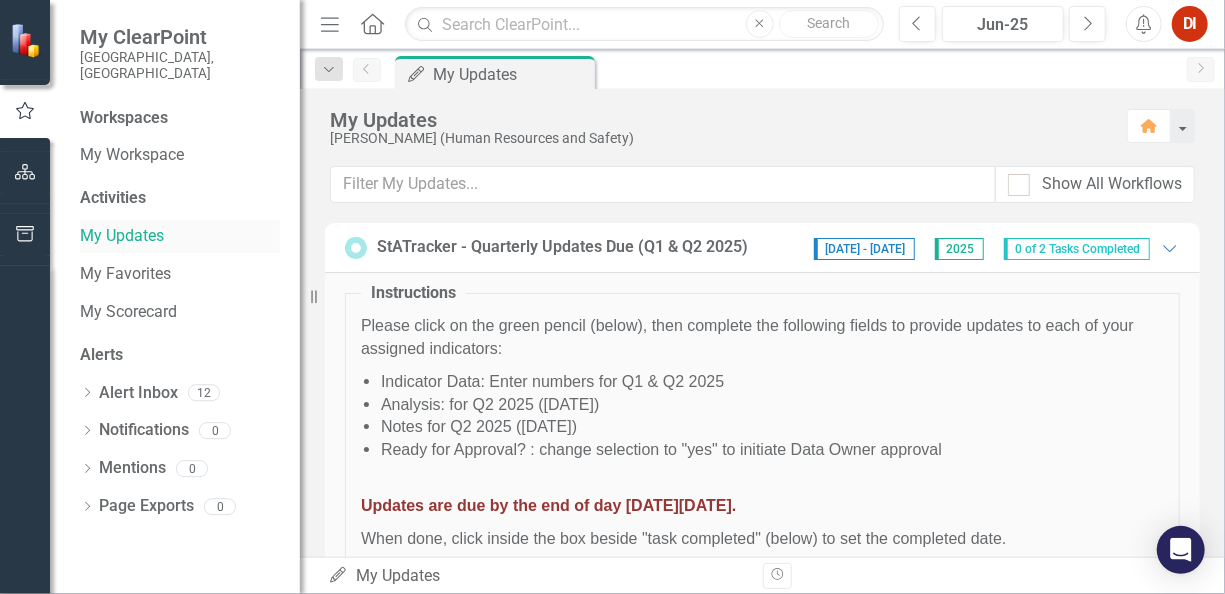 click on "My Updates" at bounding box center [180, 236] 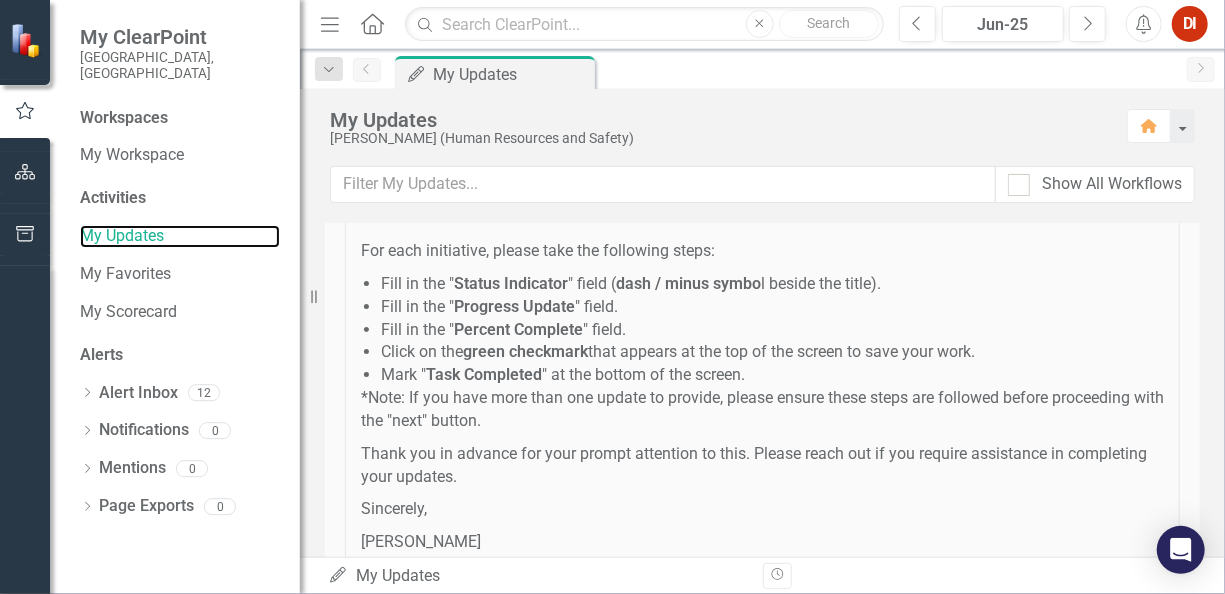 scroll, scrollTop: 3238, scrollLeft: 0, axis: vertical 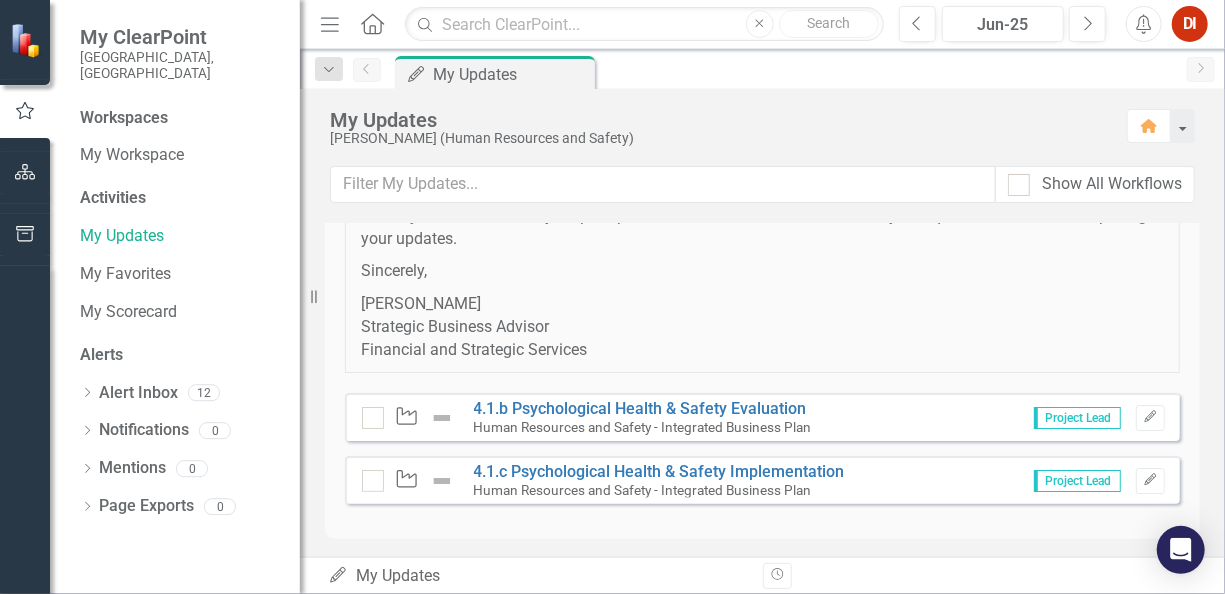 click on "Initiative" 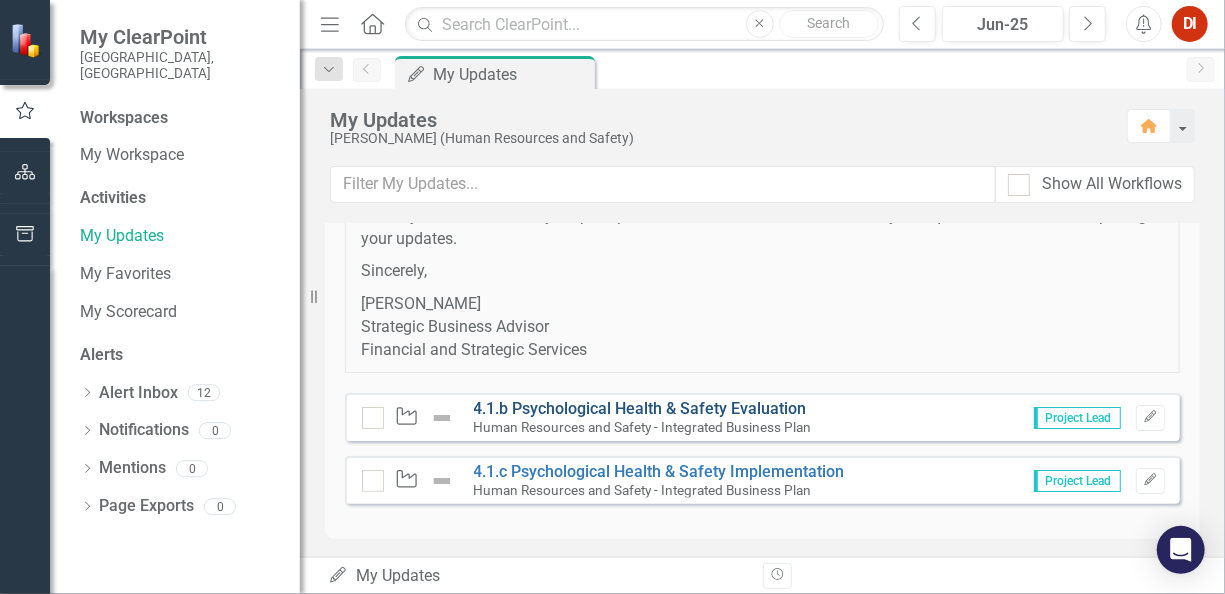 click on "4.1.b Psychological Health & Safety Evaluation" at bounding box center (640, 408) 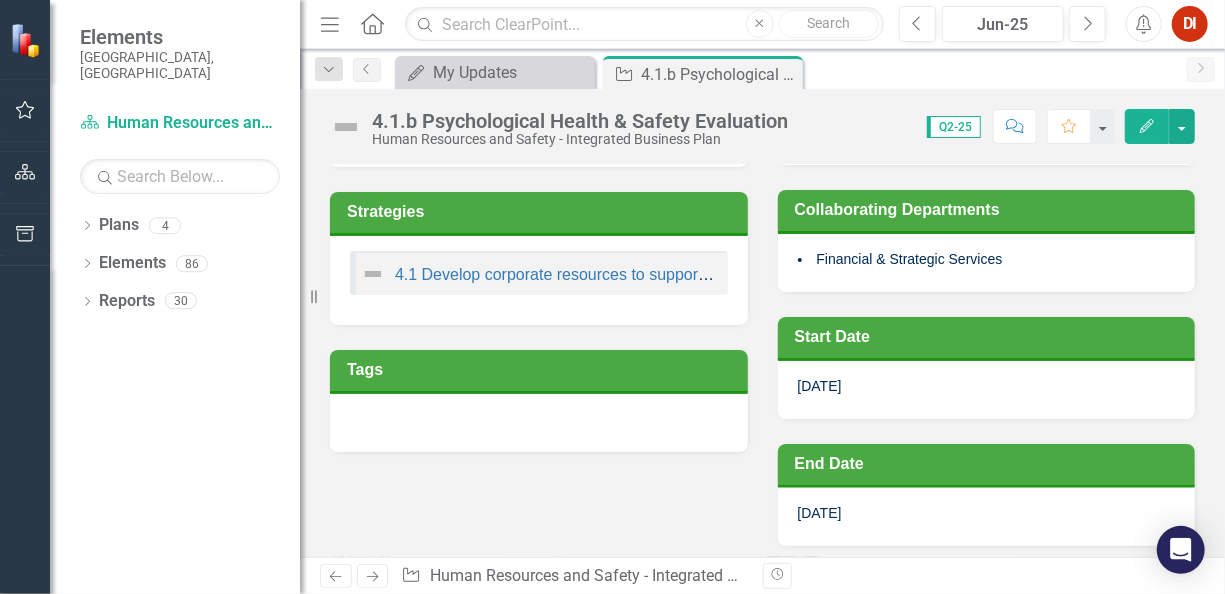 scroll, scrollTop: 500, scrollLeft: 0, axis: vertical 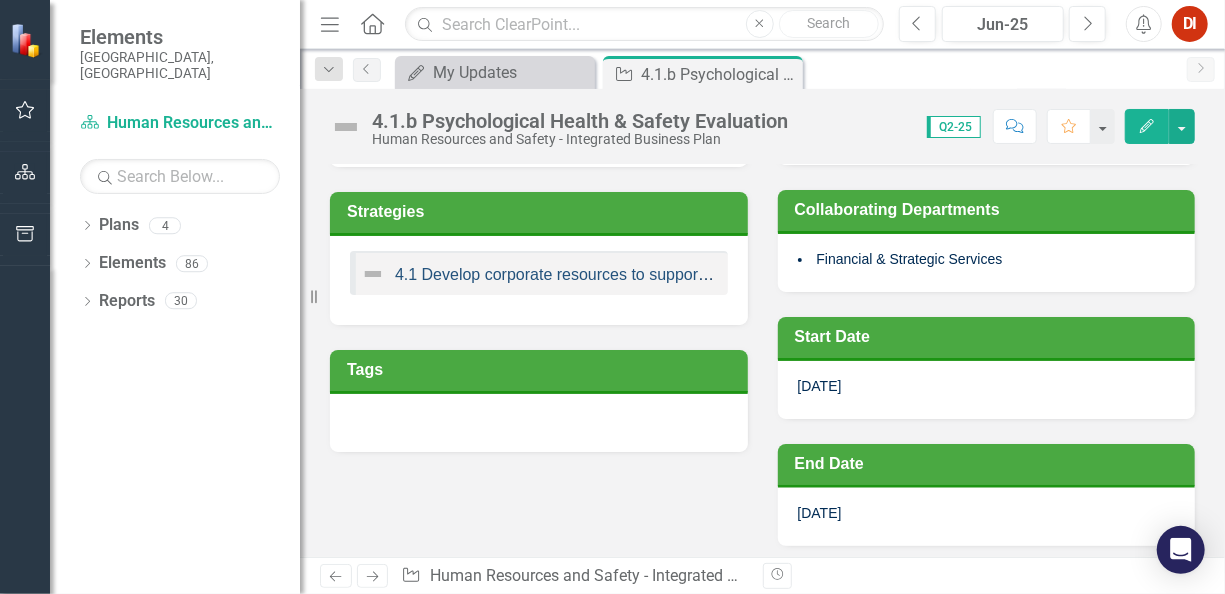 click on "4.1 Develop corporate resources to support resiliency" at bounding box center [584, 274] 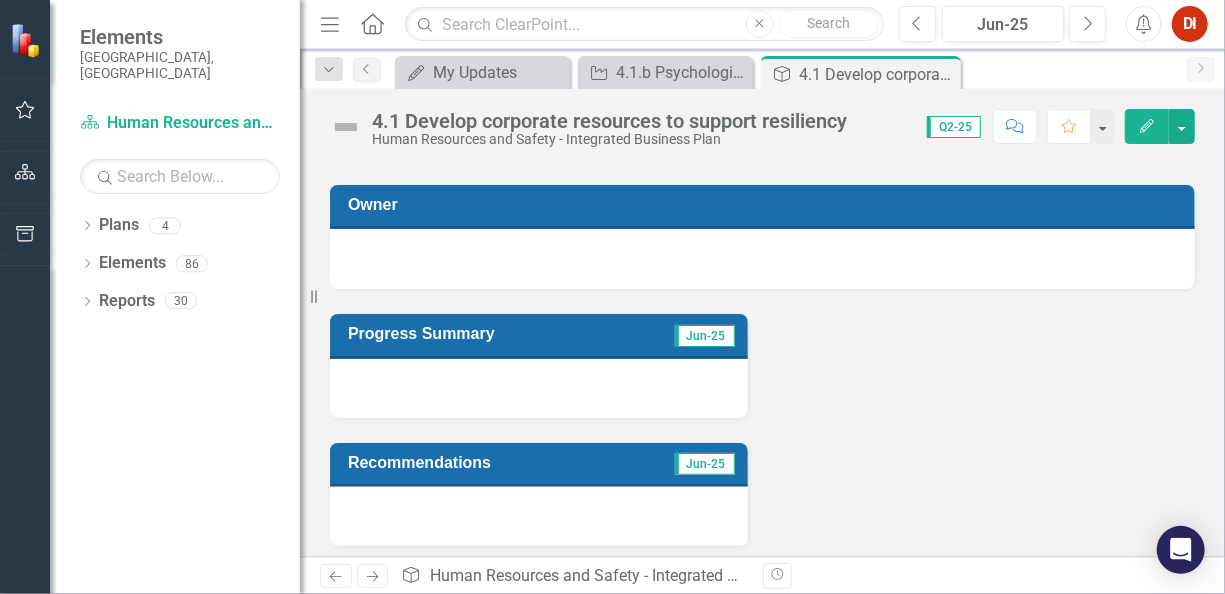 scroll, scrollTop: 0, scrollLeft: 0, axis: both 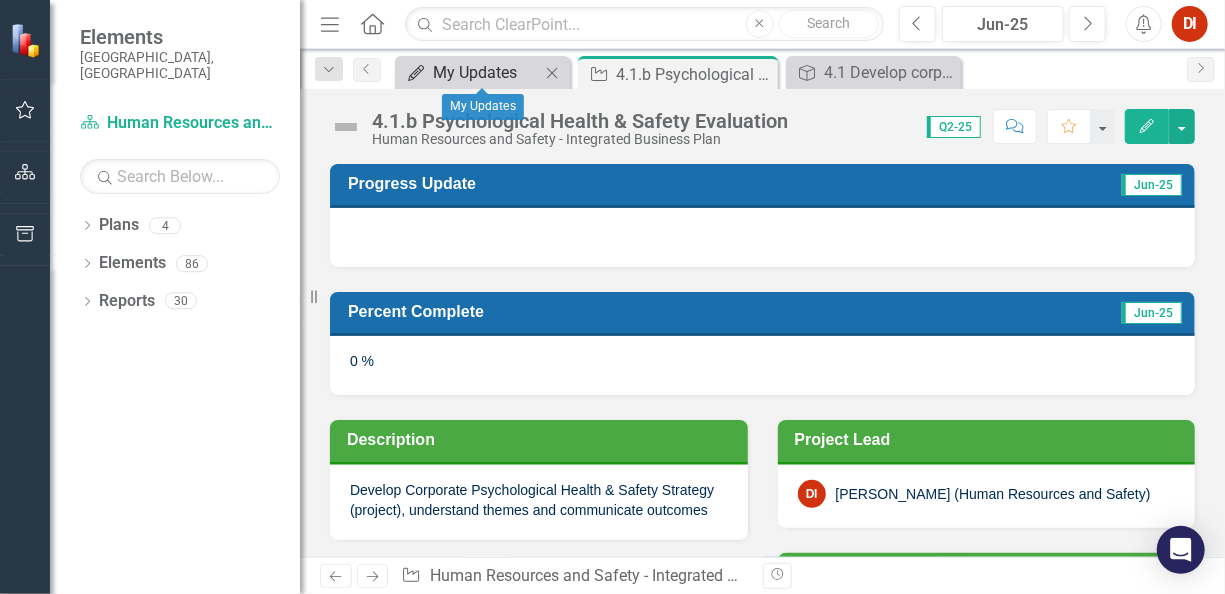 click on "My Updates" at bounding box center (486, 72) 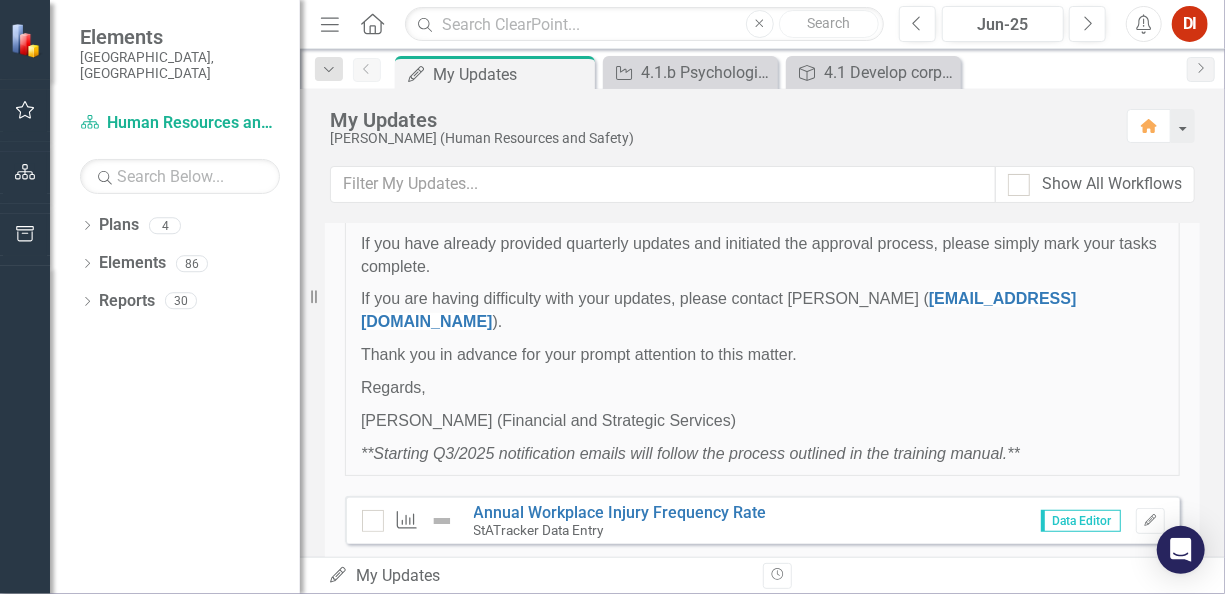 scroll, scrollTop: 438, scrollLeft: 0, axis: vertical 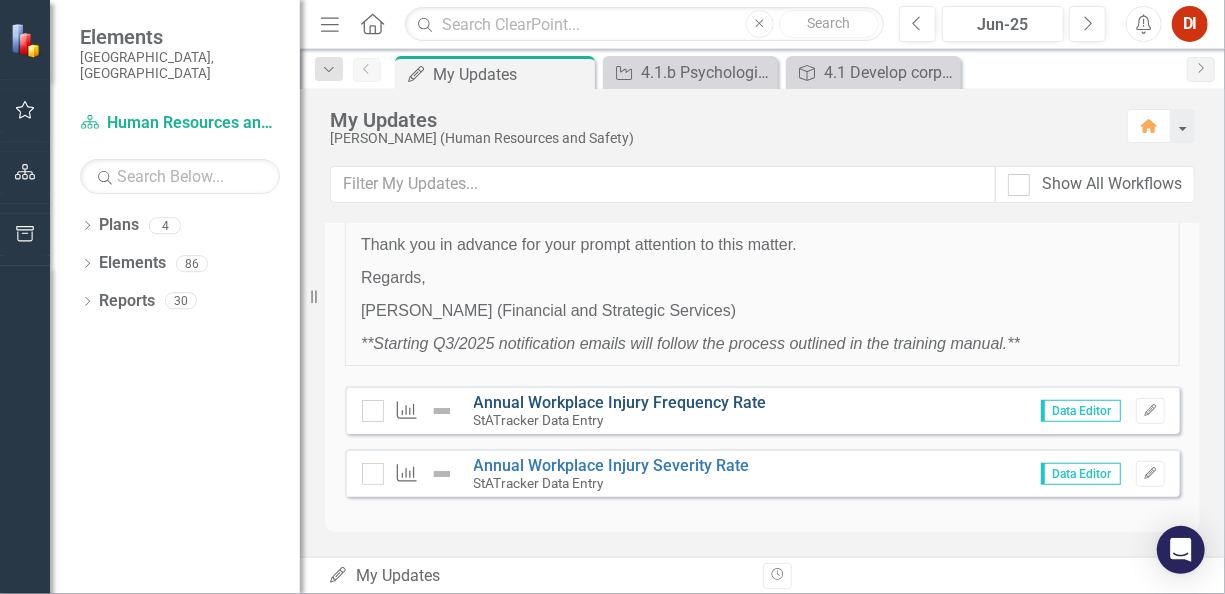 click on "Annual Workplace Injury Frequency Rate" at bounding box center [620, 402] 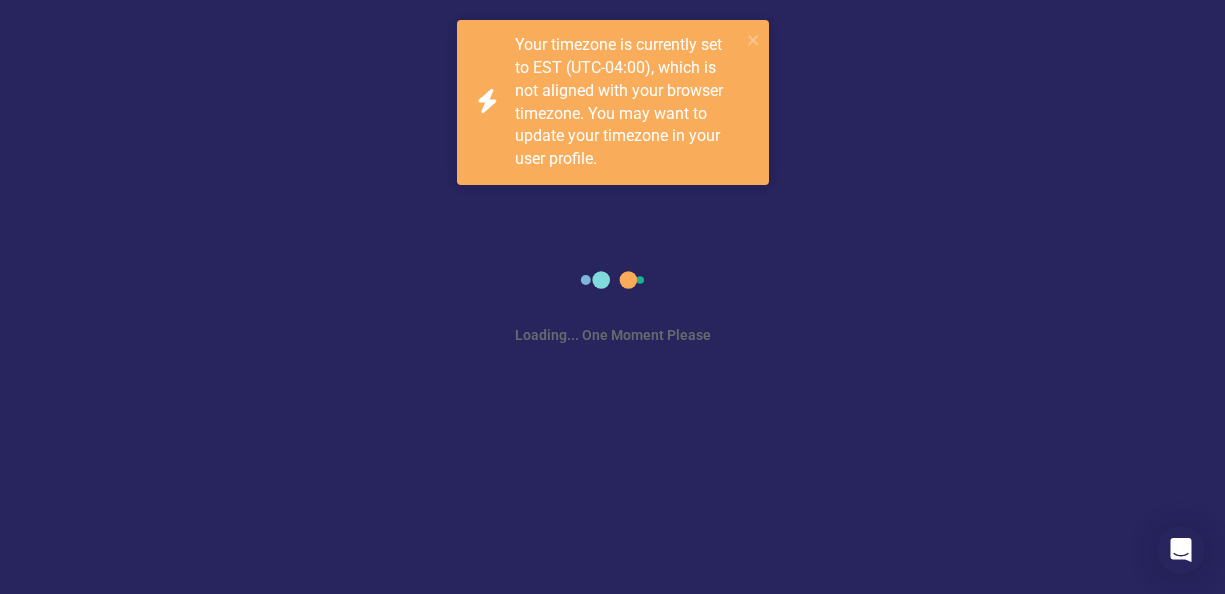 scroll, scrollTop: 0, scrollLeft: 0, axis: both 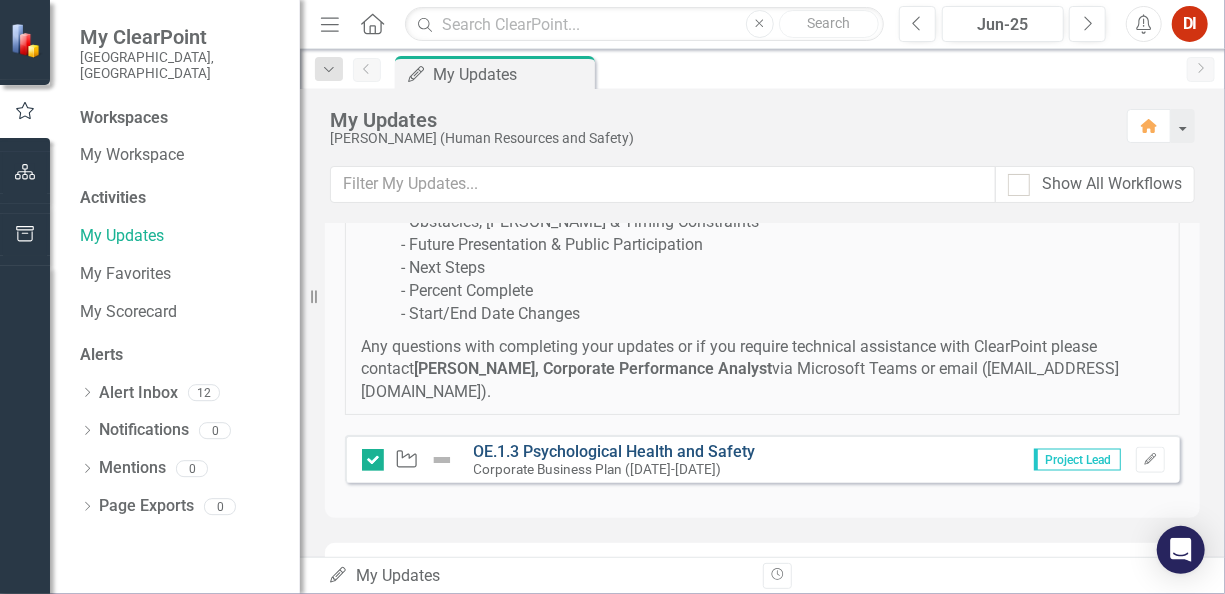 click on "OE.1.3 Psychological Health and Safety" at bounding box center (615, 451) 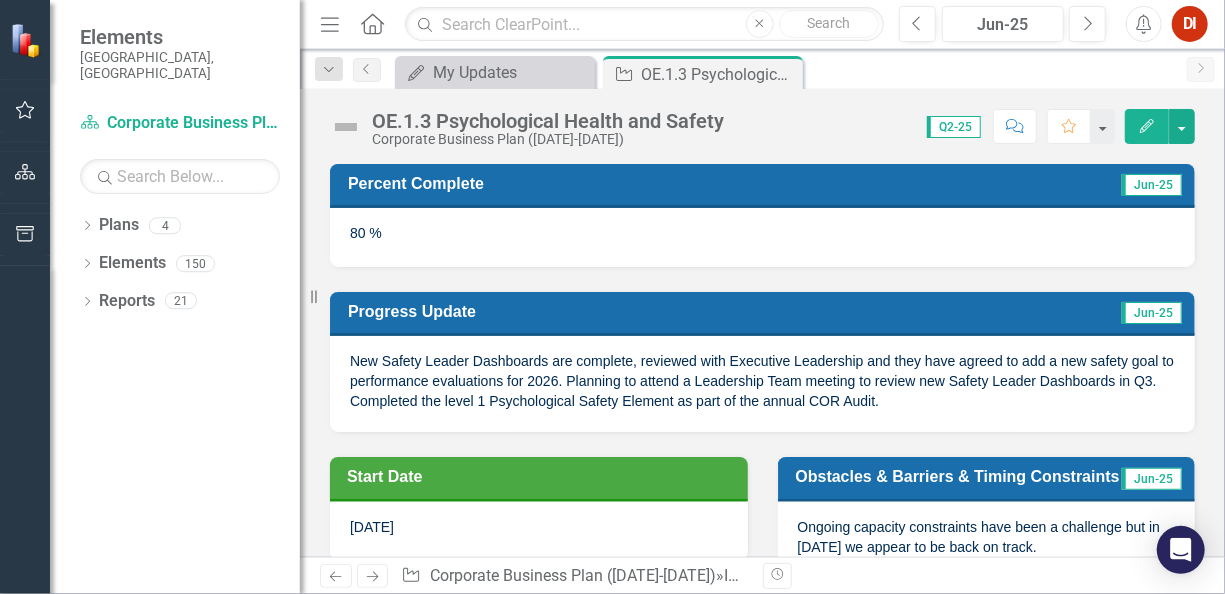 click at bounding box center (346, 127) 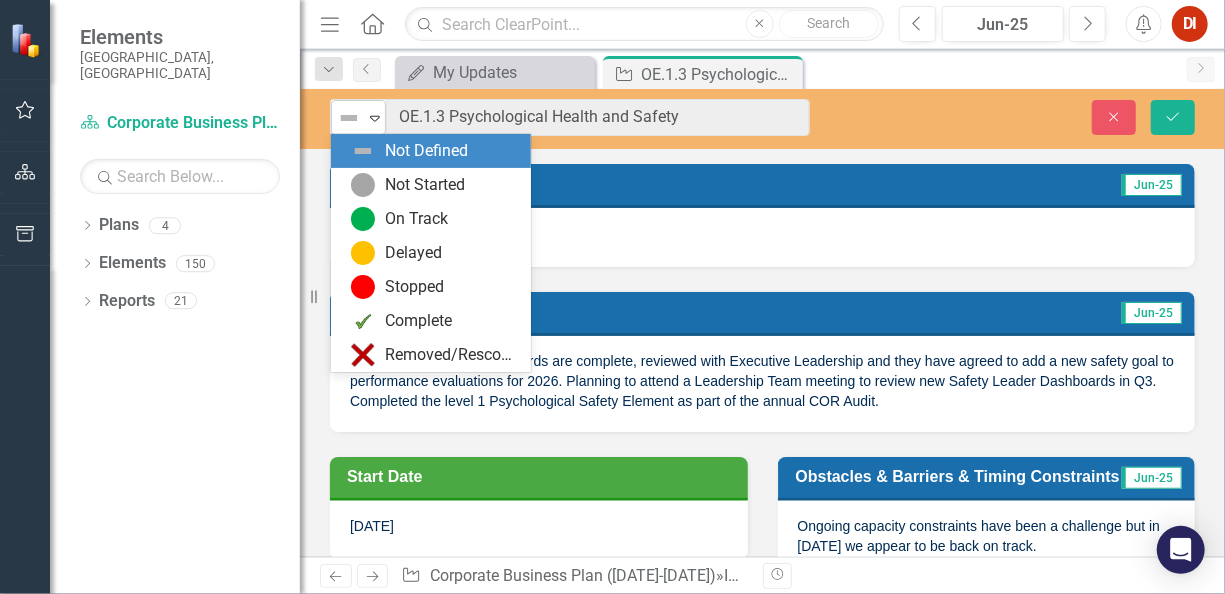 click on "Expand" 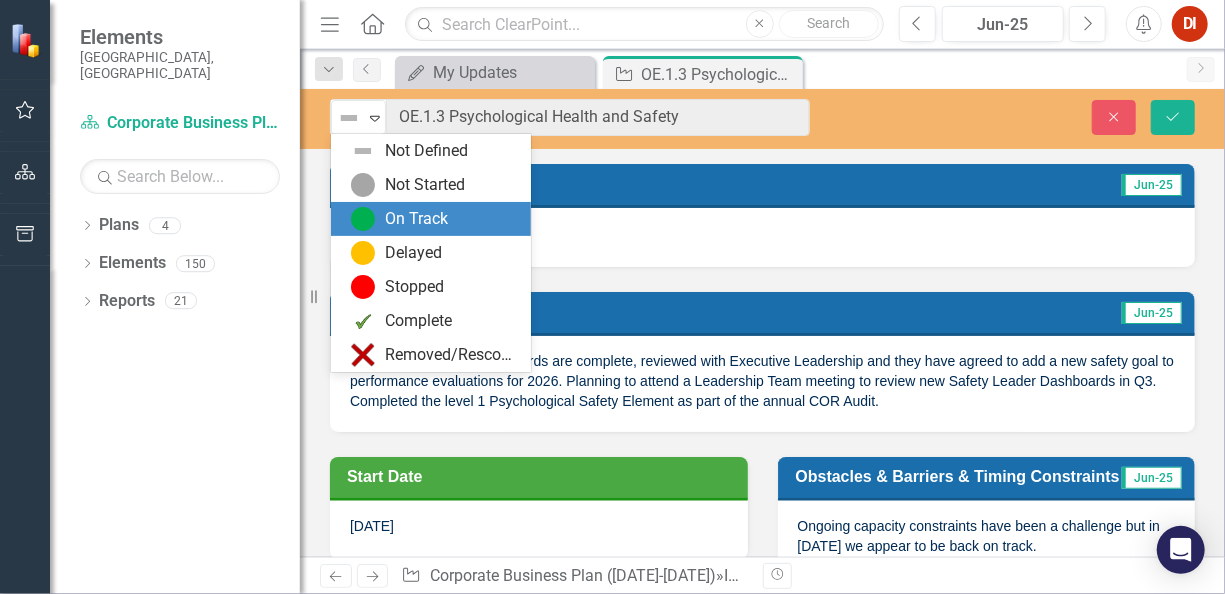 click at bounding box center (363, 219) 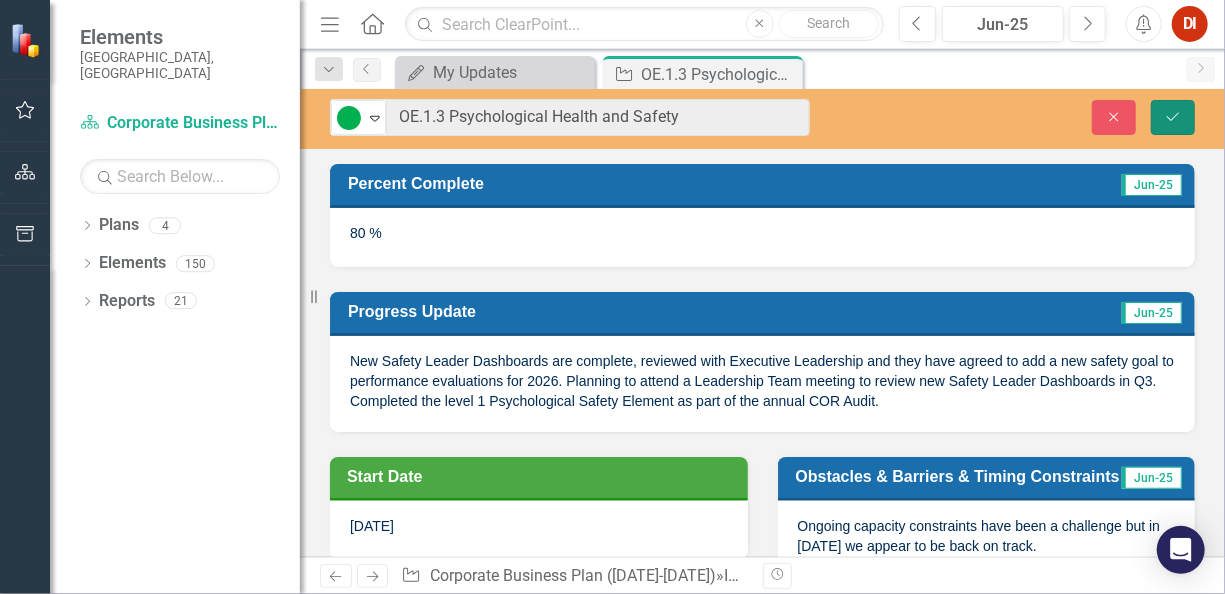 click 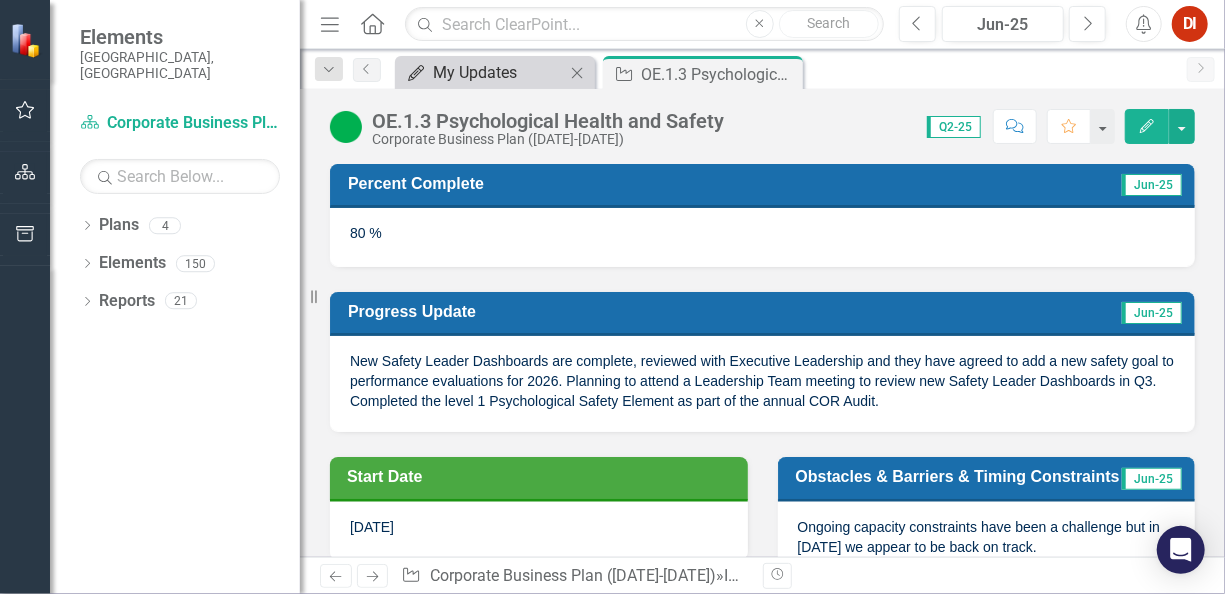 click on "My Updates" at bounding box center [499, 72] 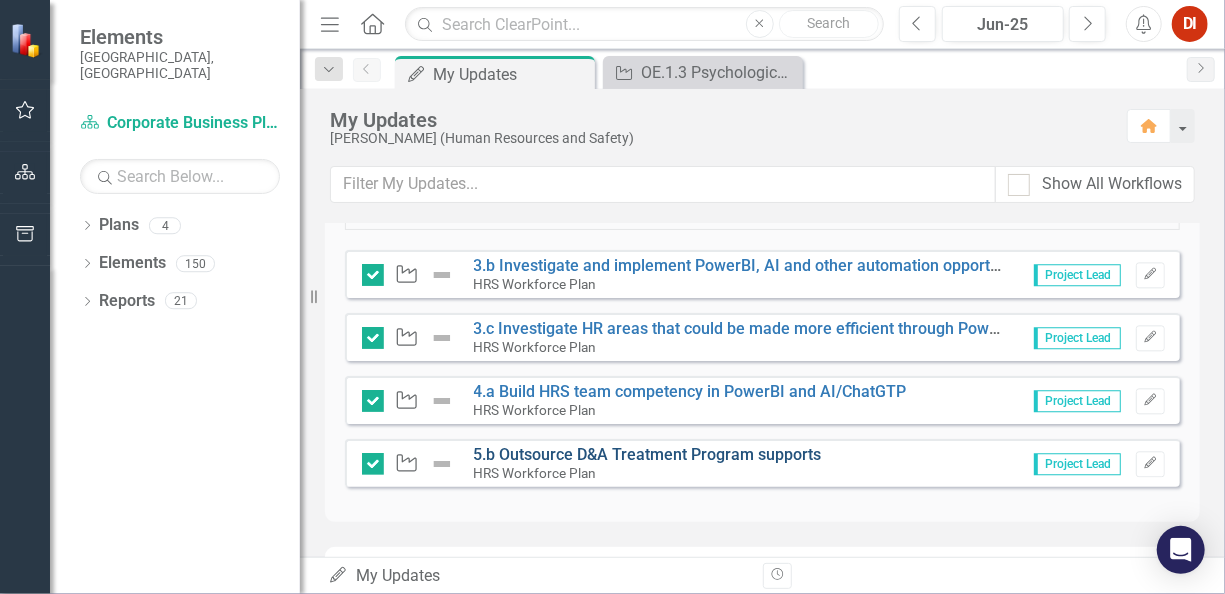 scroll, scrollTop: 2200, scrollLeft: 0, axis: vertical 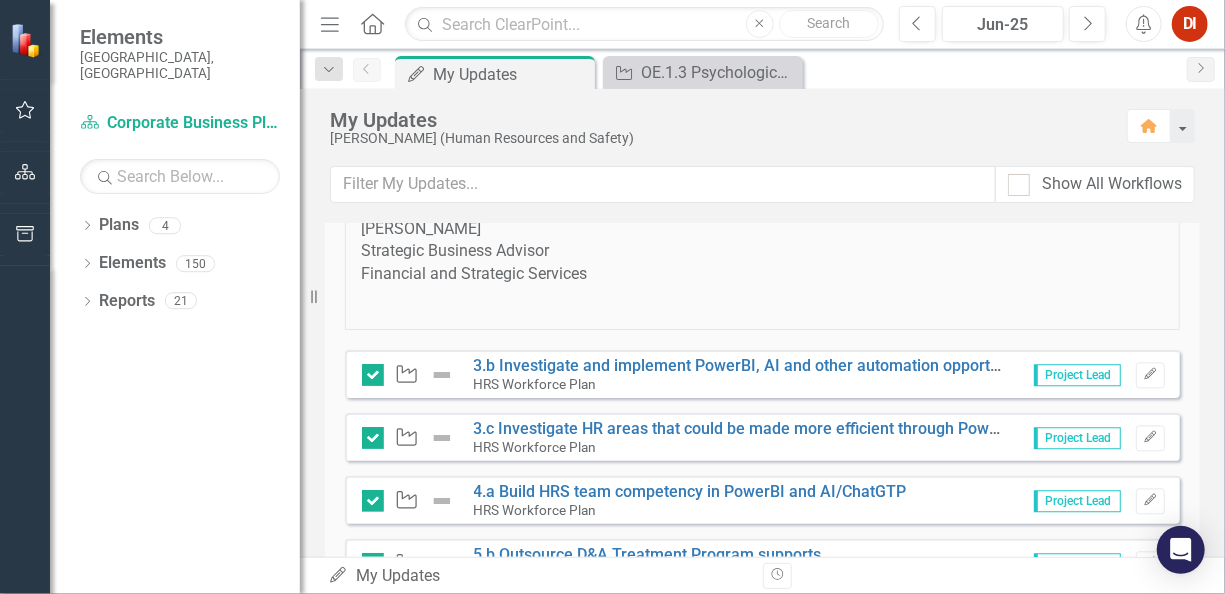 click at bounding box center (442, 375) 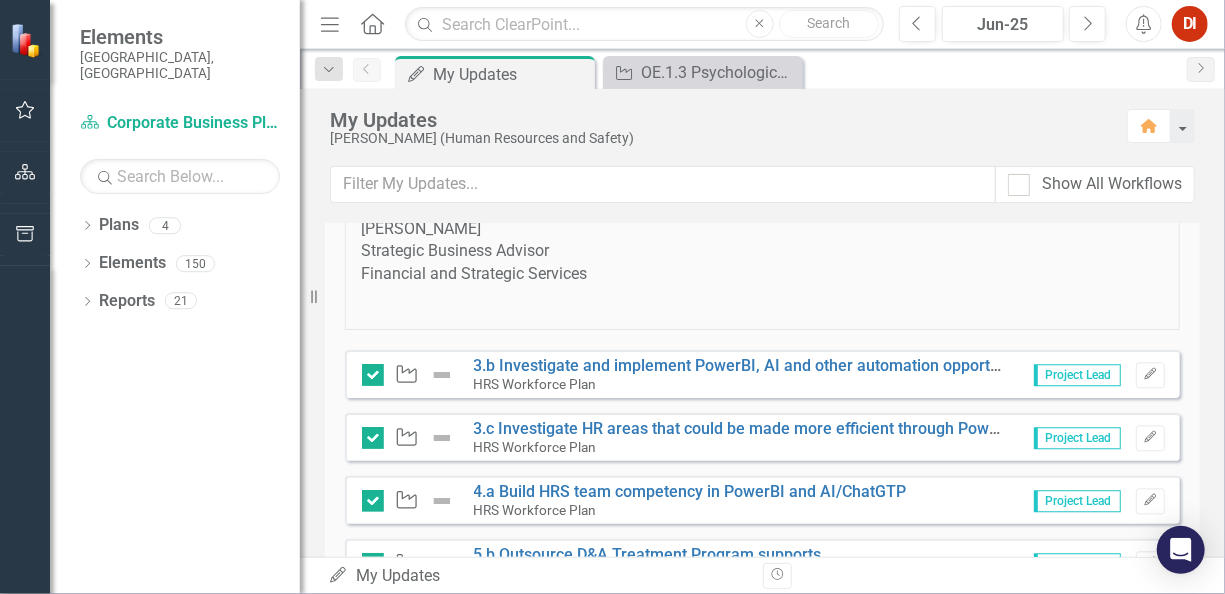 click at bounding box center [442, 375] 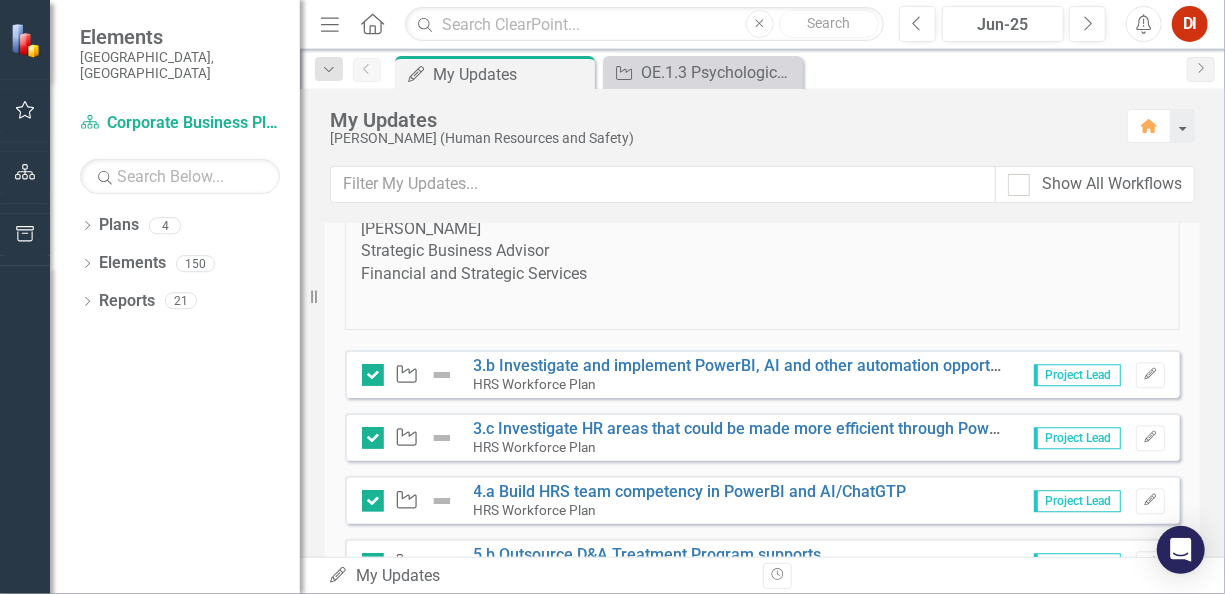 click at bounding box center (442, 375) 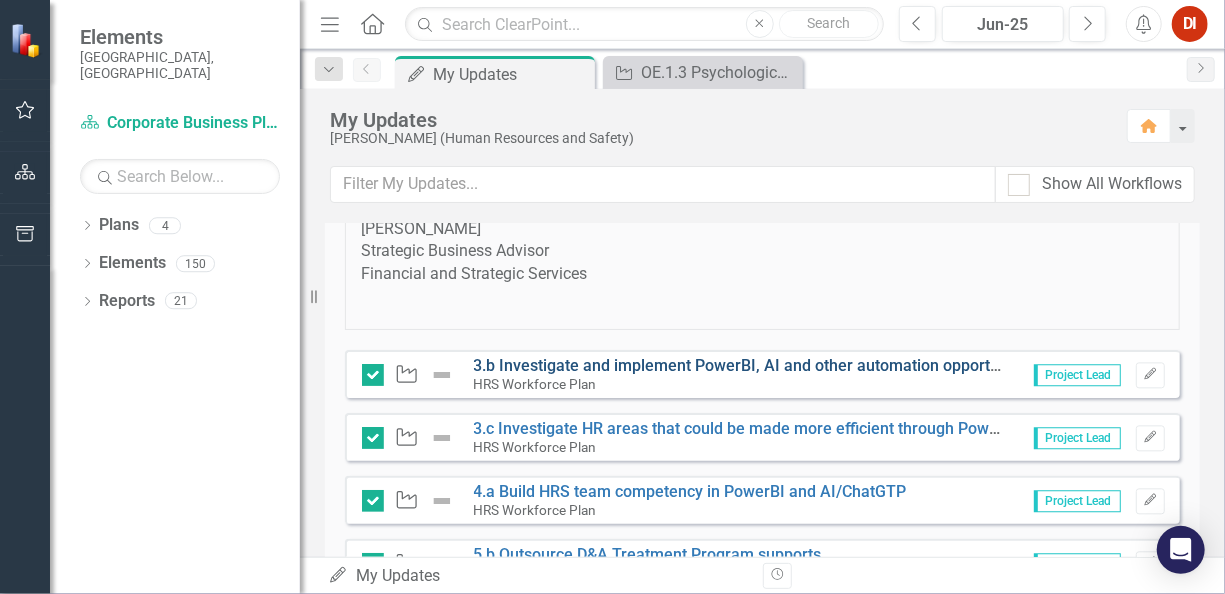 click on "3.b Investigate and implement PowerBI, AI and other automation opportunities for safety processes" at bounding box center [832, 365] 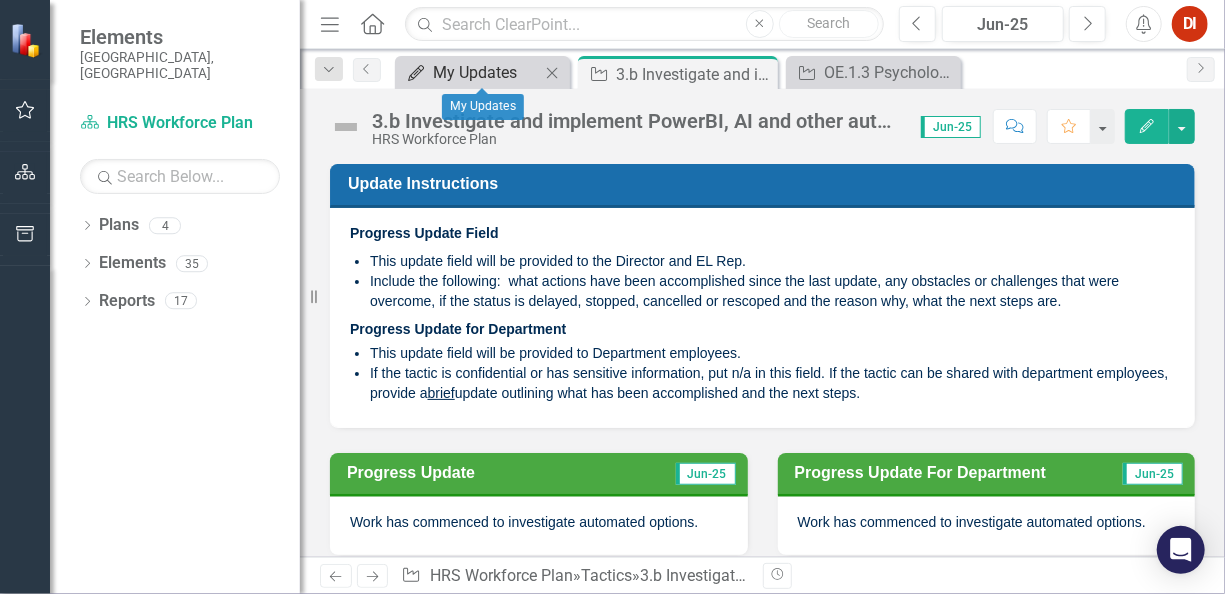 click on "My Updates" at bounding box center [486, 72] 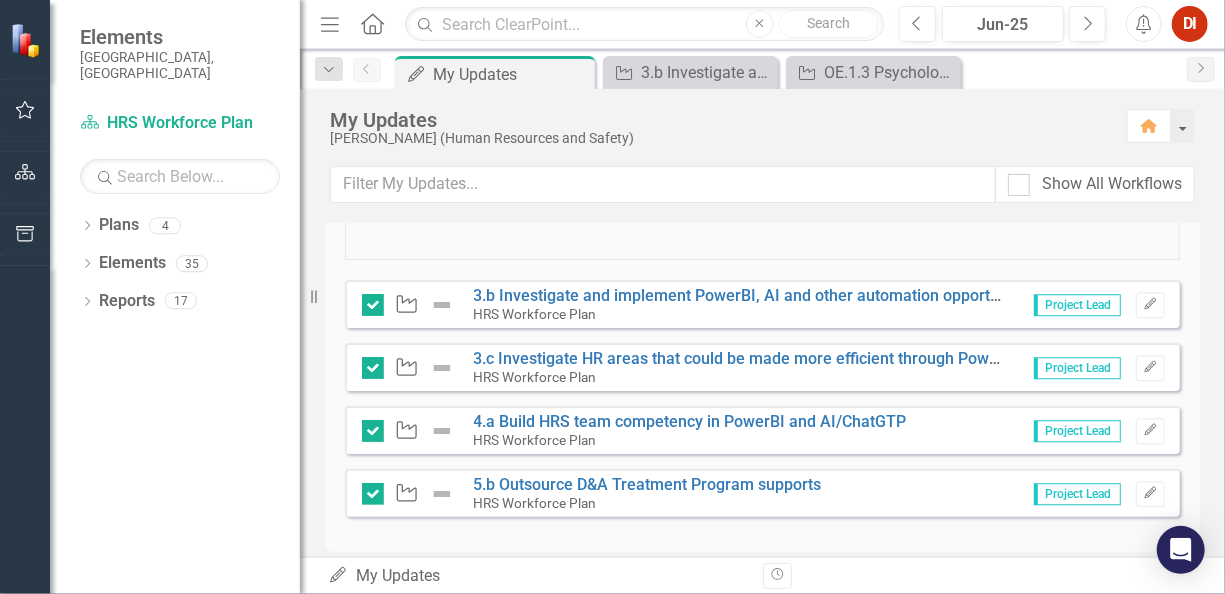 scroll, scrollTop: 2300, scrollLeft: 0, axis: vertical 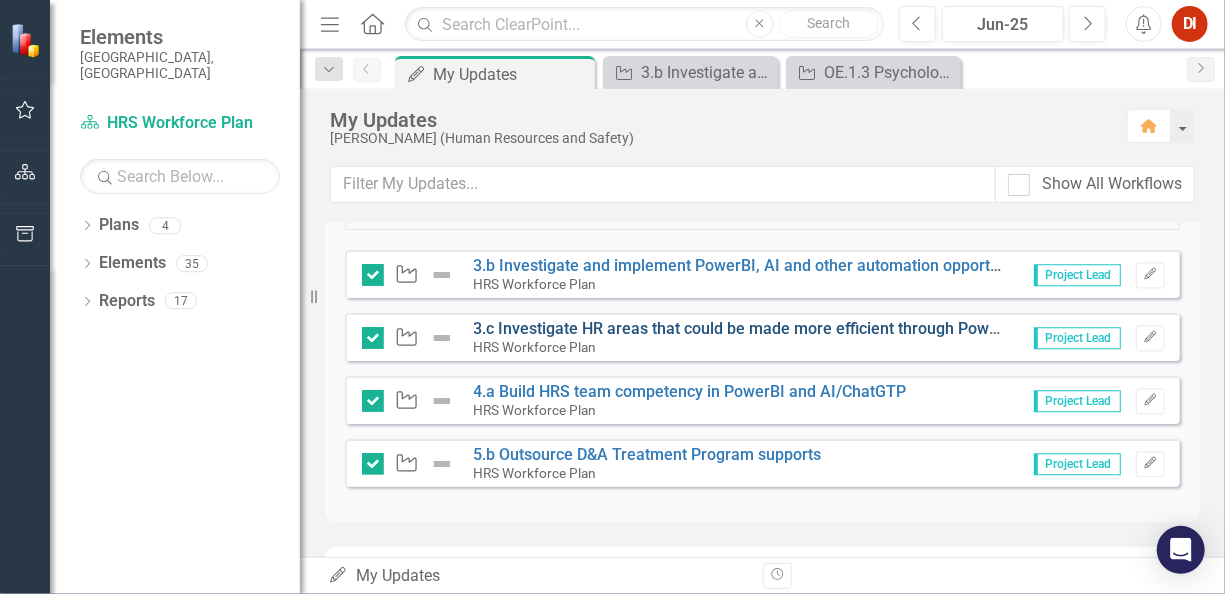 click on "3.c Investigate HR areas that could be made more efficient through PowerBI, AI and other automation opportunities" at bounding box center (888, 328) 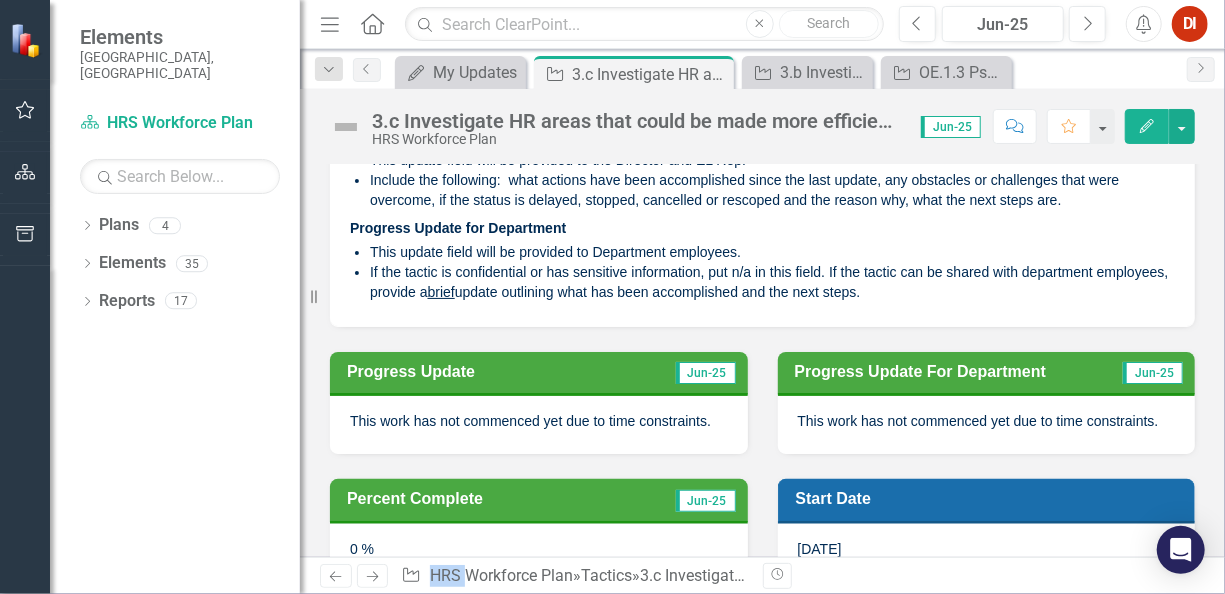 scroll, scrollTop: 0, scrollLeft: 0, axis: both 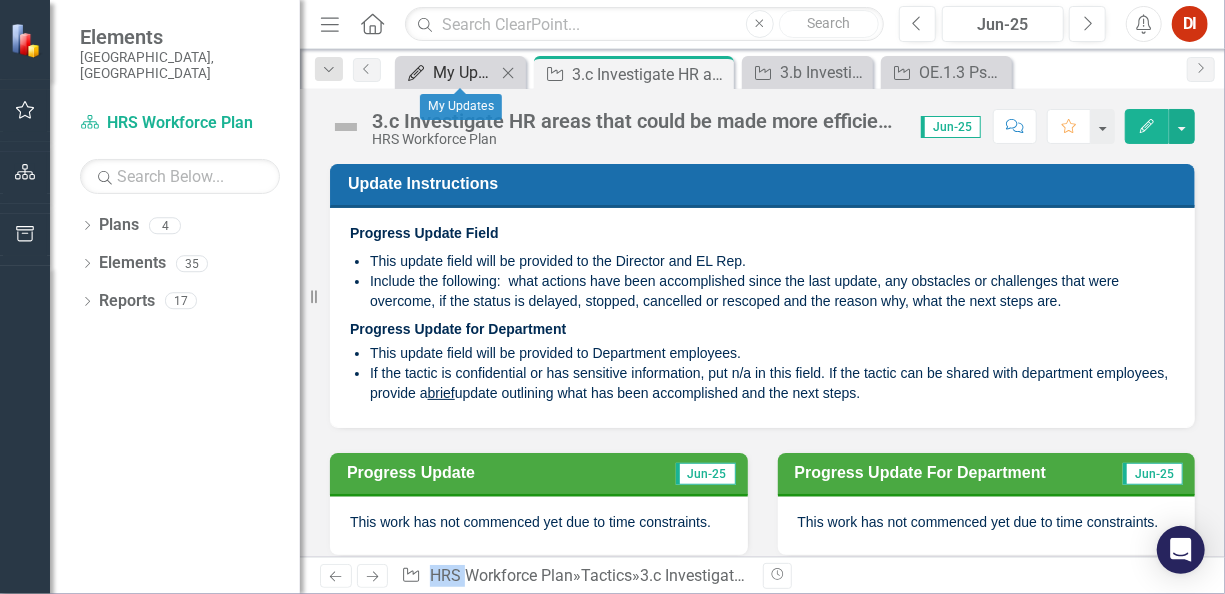 click on "My Updates" at bounding box center [464, 72] 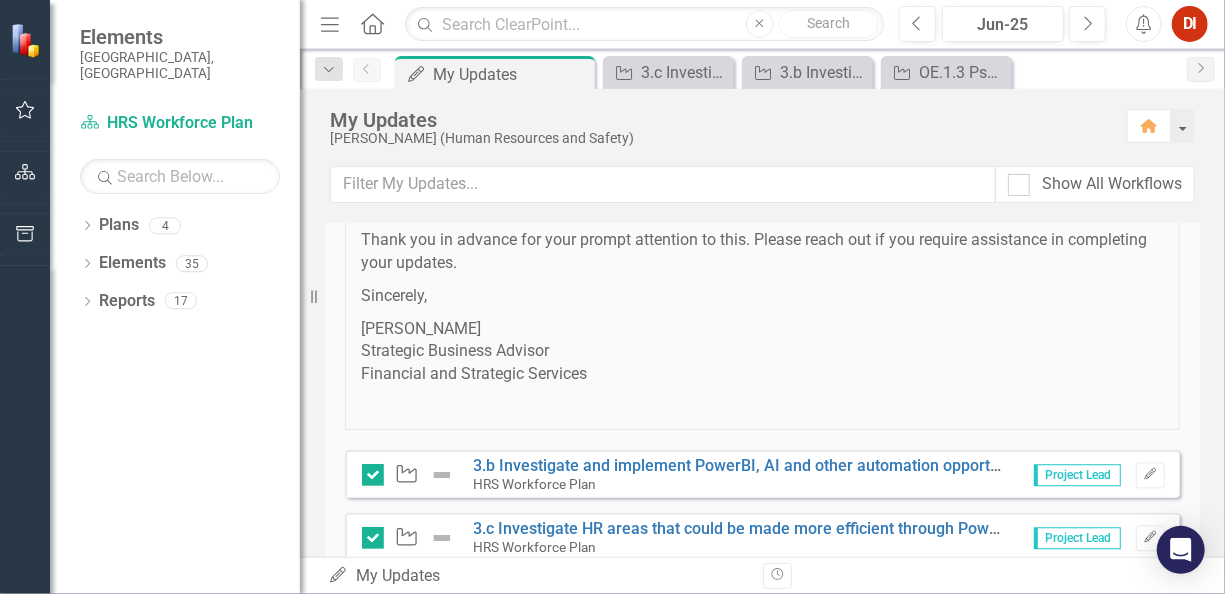 scroll, scrollTop: 2300, scrollLeft: 0, axis: vertical 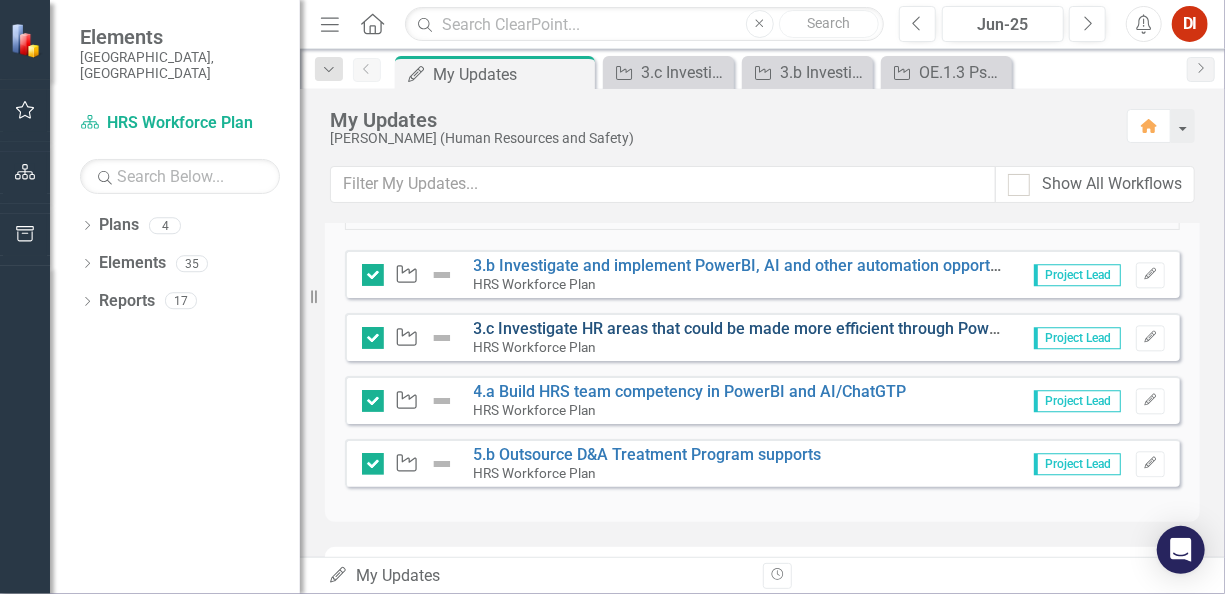 click on "3.c Investigate HR areas that could be made more efficient through PowerBI, AI and other automation opportunities" at bounding box center (888, 328) 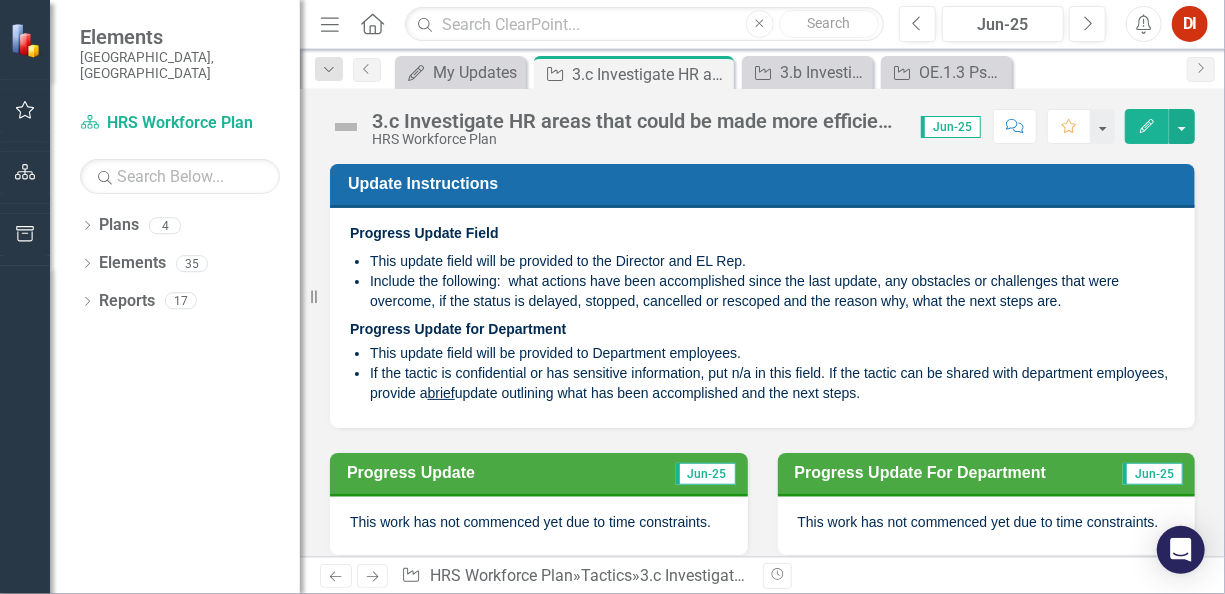 click at bounding box center (346, 127) 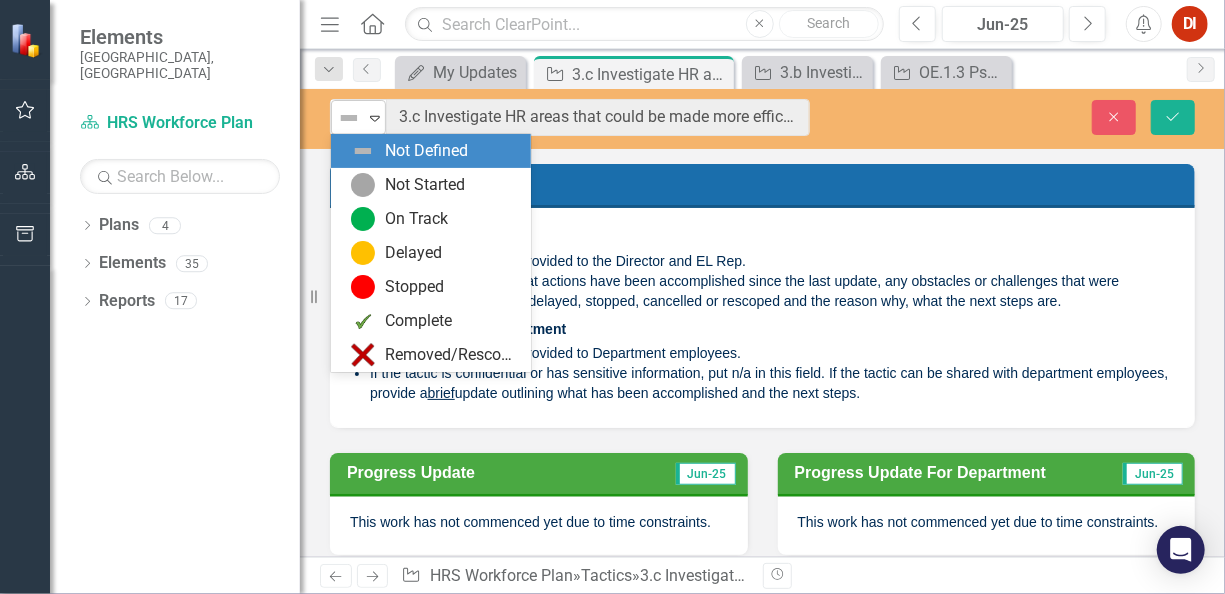 click on "Expand" 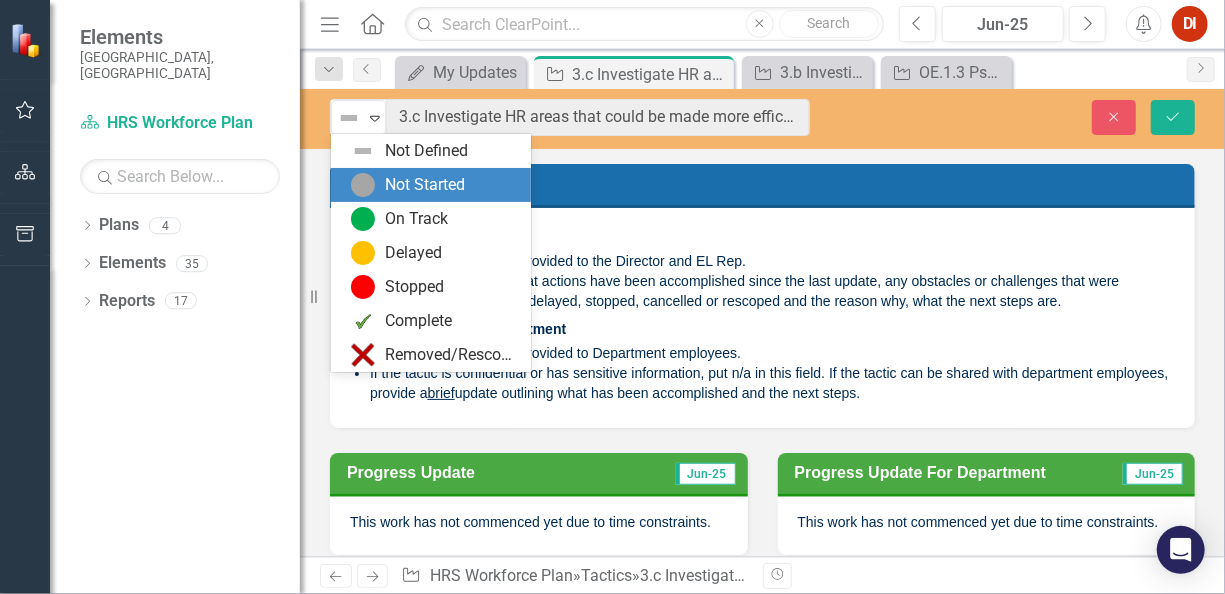 click at bounding box center (363, 185) 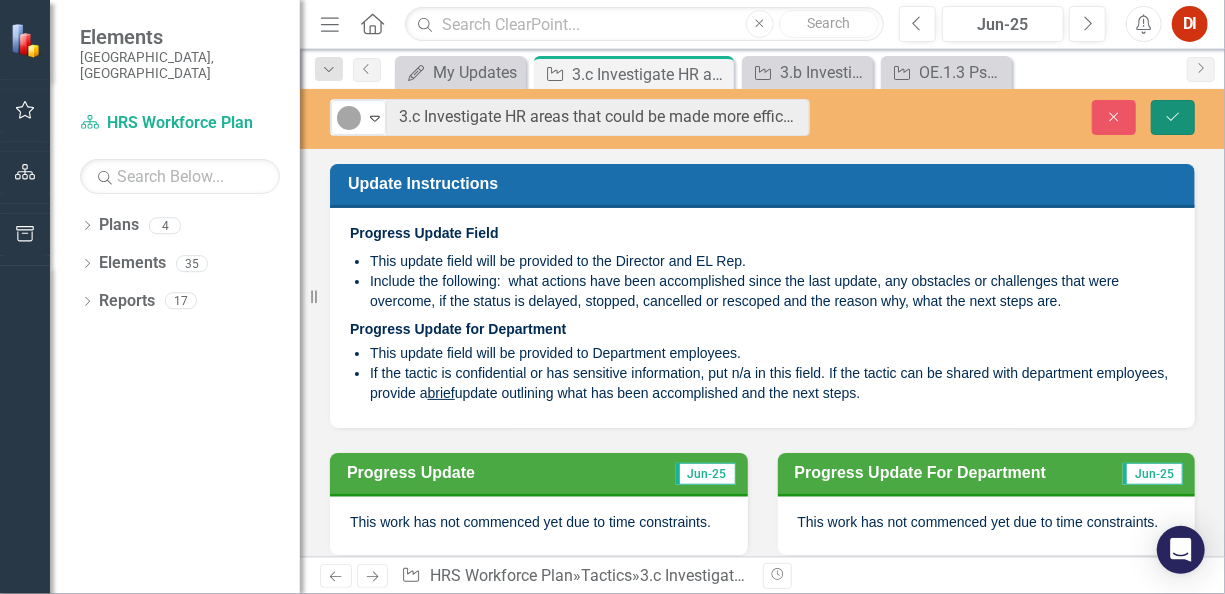 click 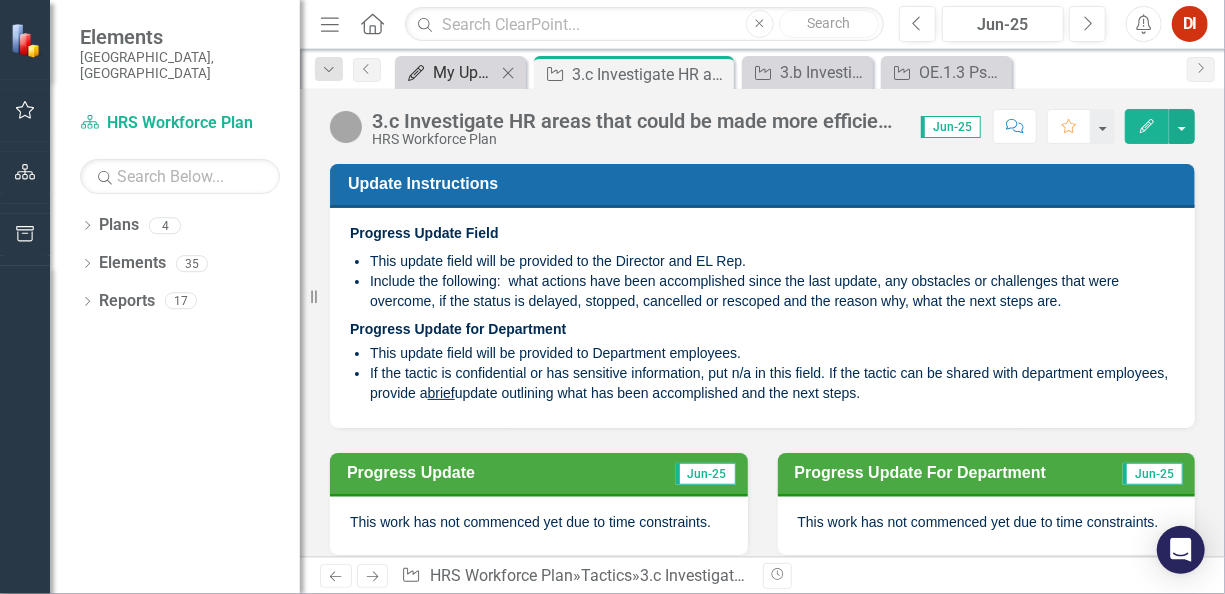 click on "My Updates" at bounding box center [464, 72] 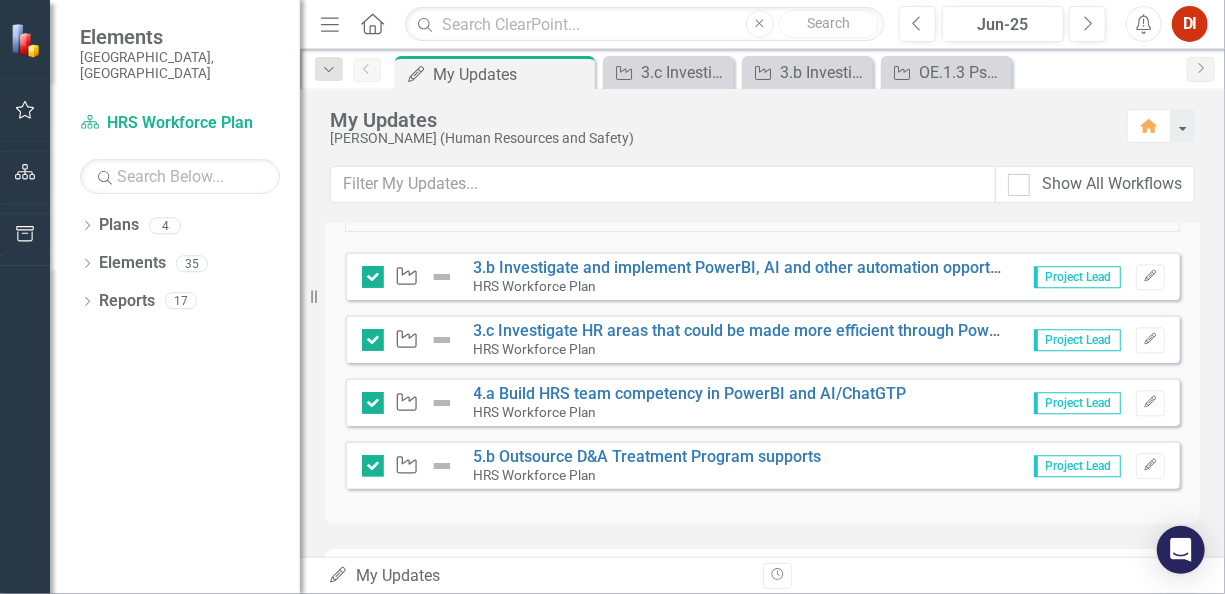 scroll, scrollTop: 2300, scrollLeft: 0, axis: vertical 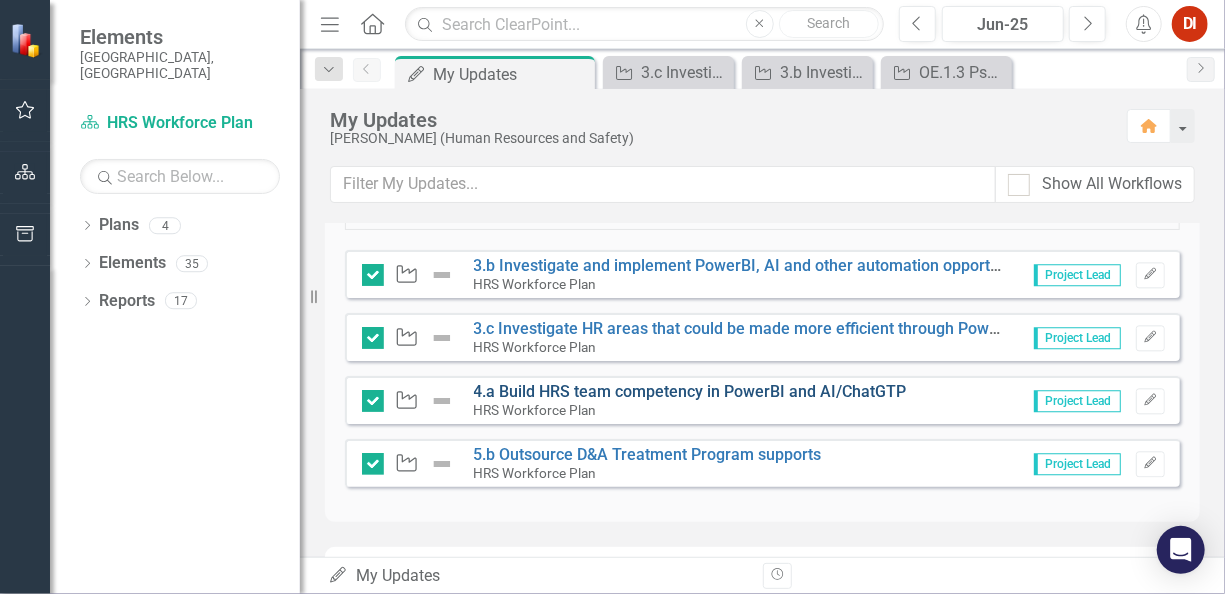 click on "4.a Build HRS team competency in PowerBI and AI/ChatGTP" at bounding box center (690, 391) 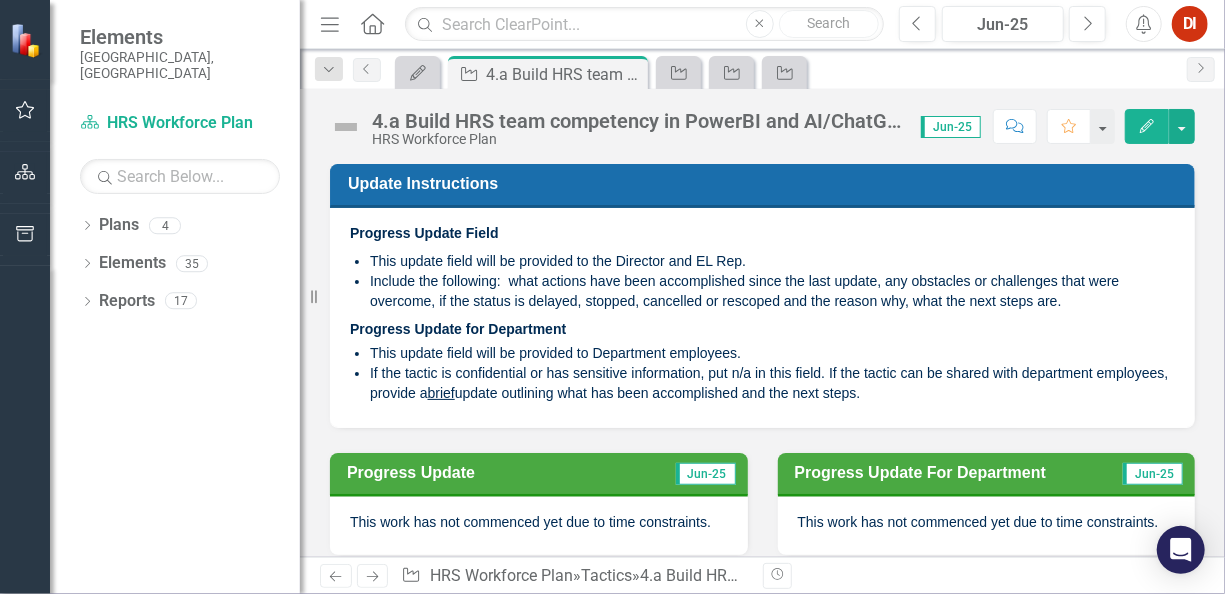 click at bounding box center [346, 127] 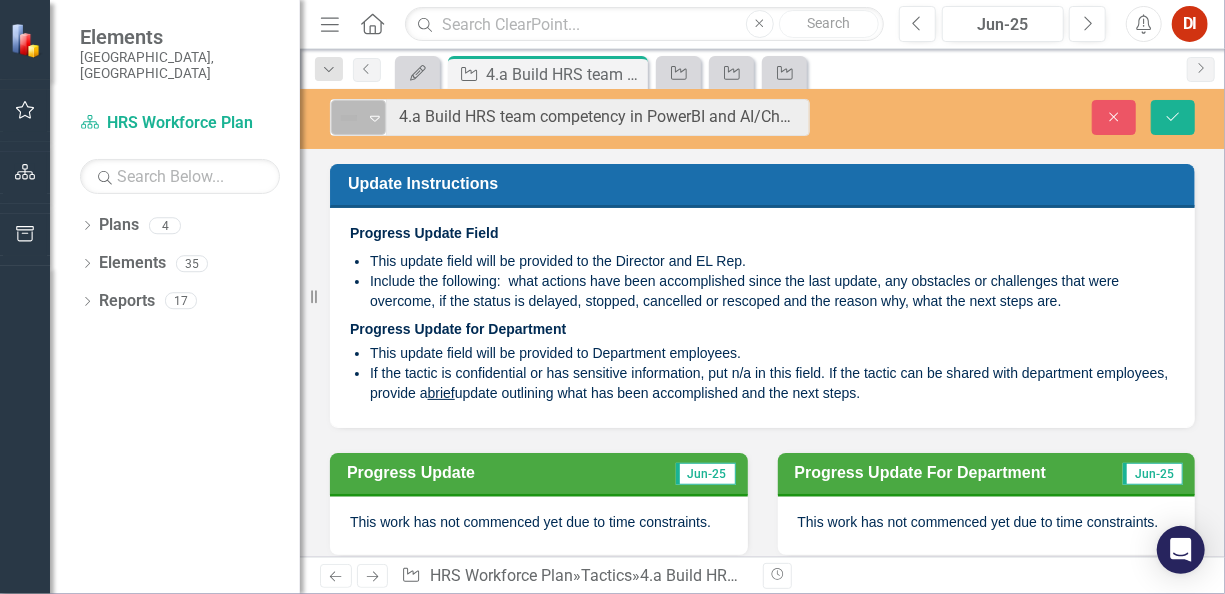 click 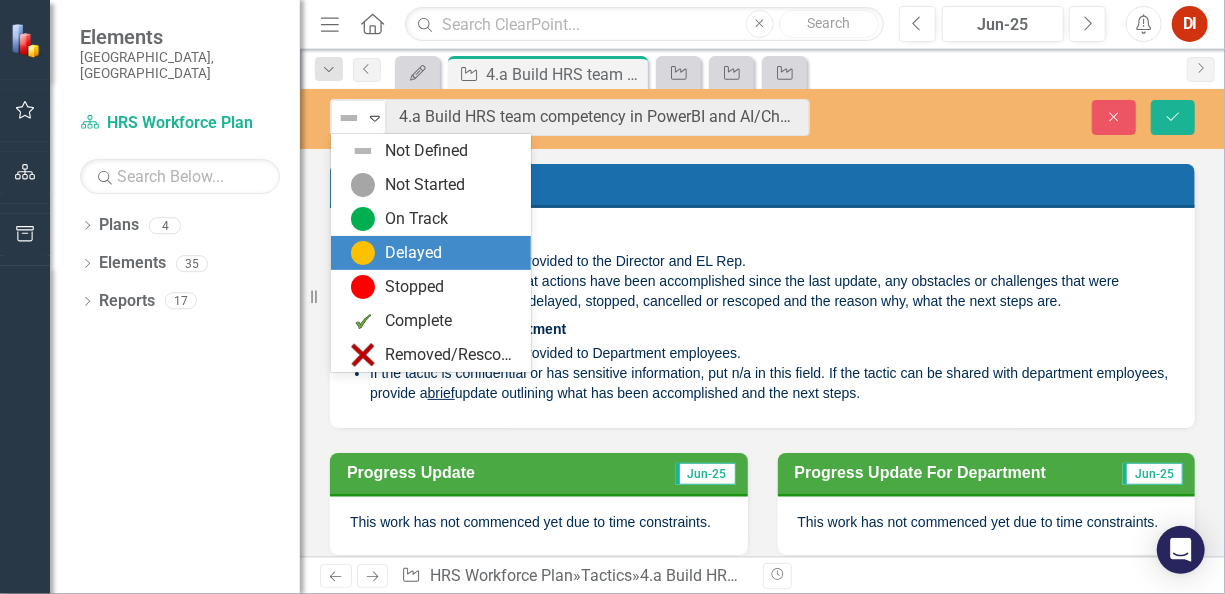 click at bounding box center [363, 253] 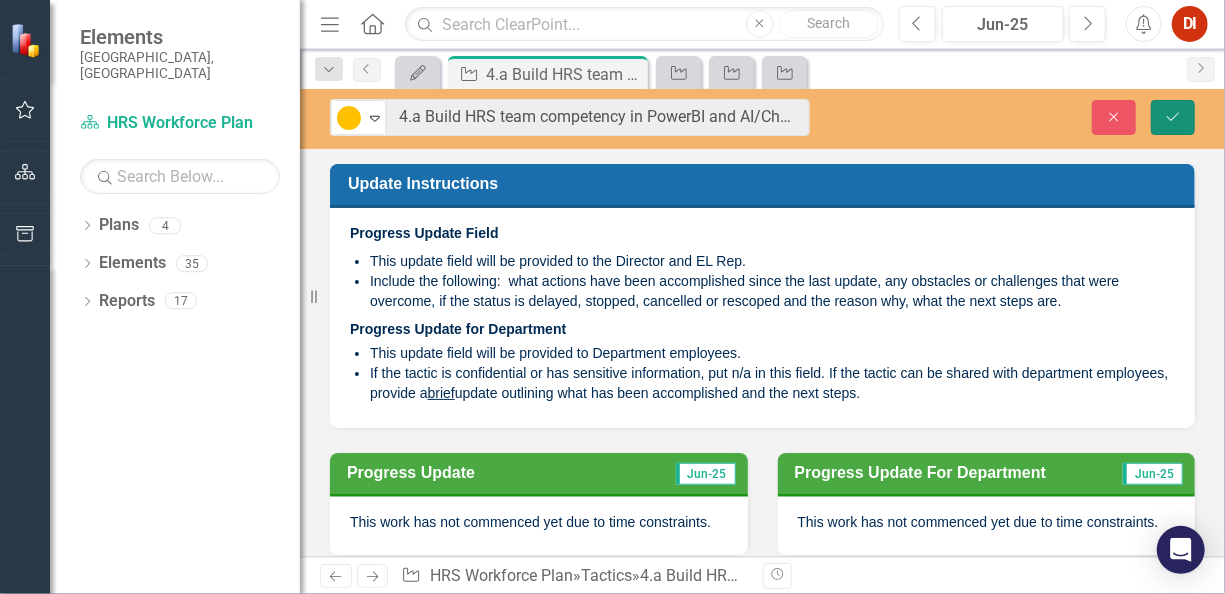 click on "Save" 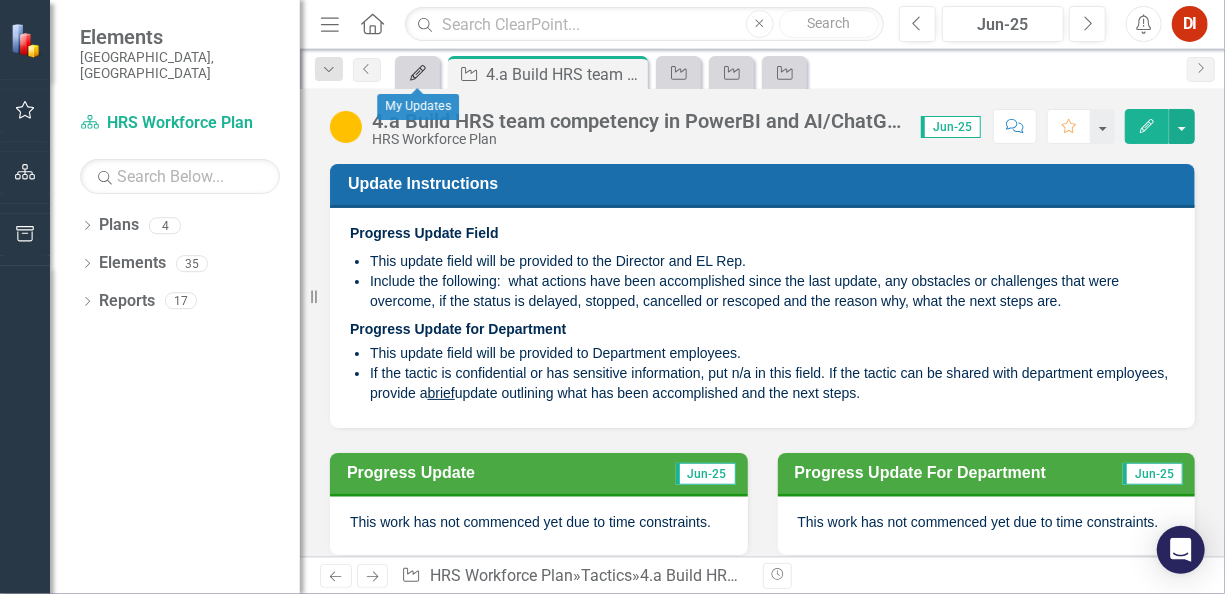 click on "My Updates" at bounding box center (414, 72) 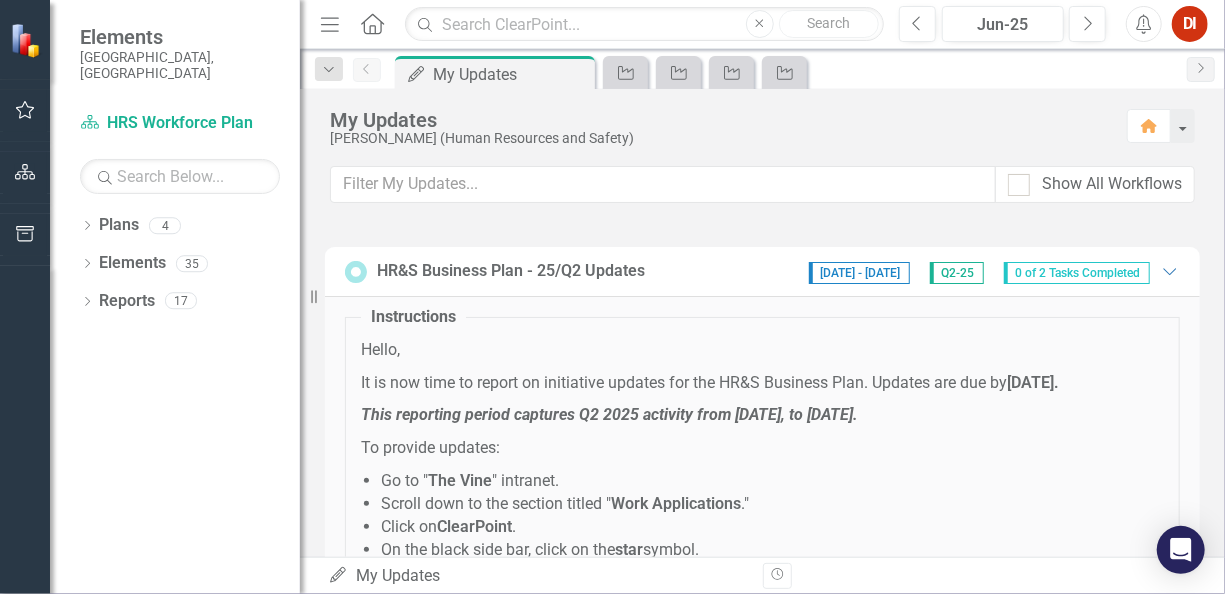 scroll, scrollTop: 2400, scrollLeft: 0, axis: vertical 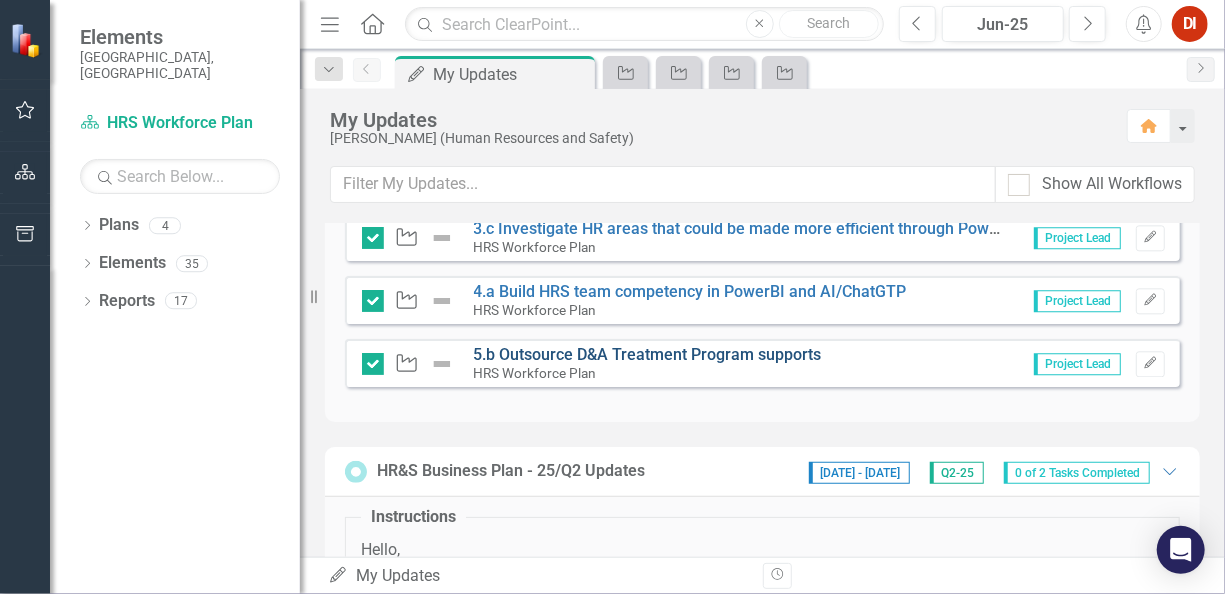 click on "5.b Outsource D&A Treatment Program supports" at bounding box center (648, 354) 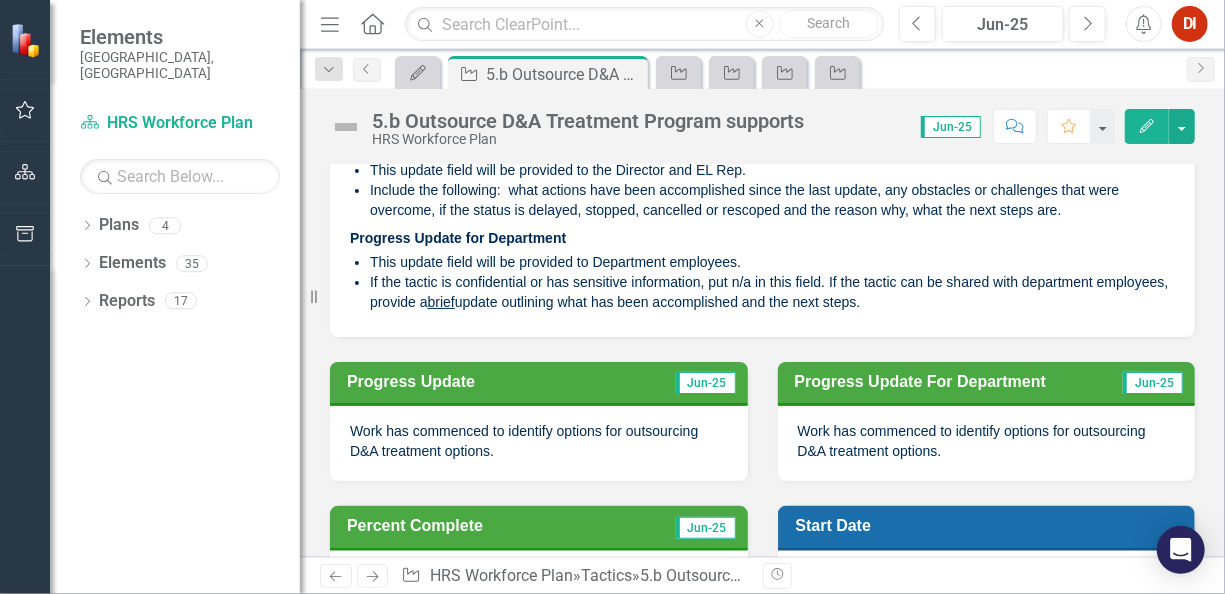 scroll, scrollTop: 0, scrollLeft: 0, axis: both 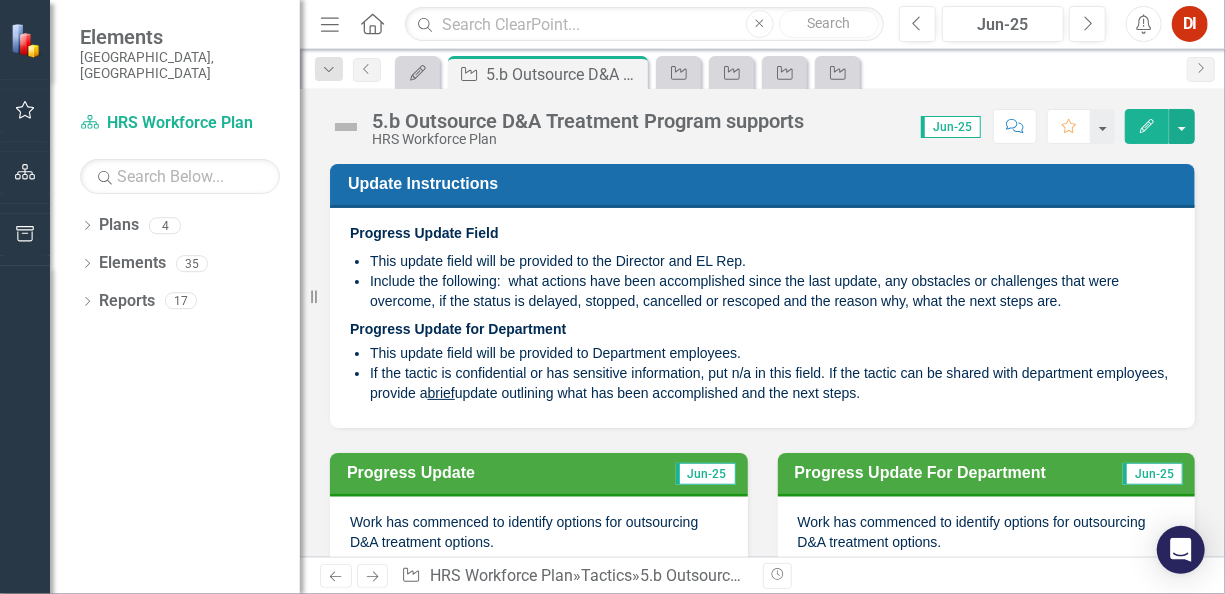 click at bounding box center (346, 127) 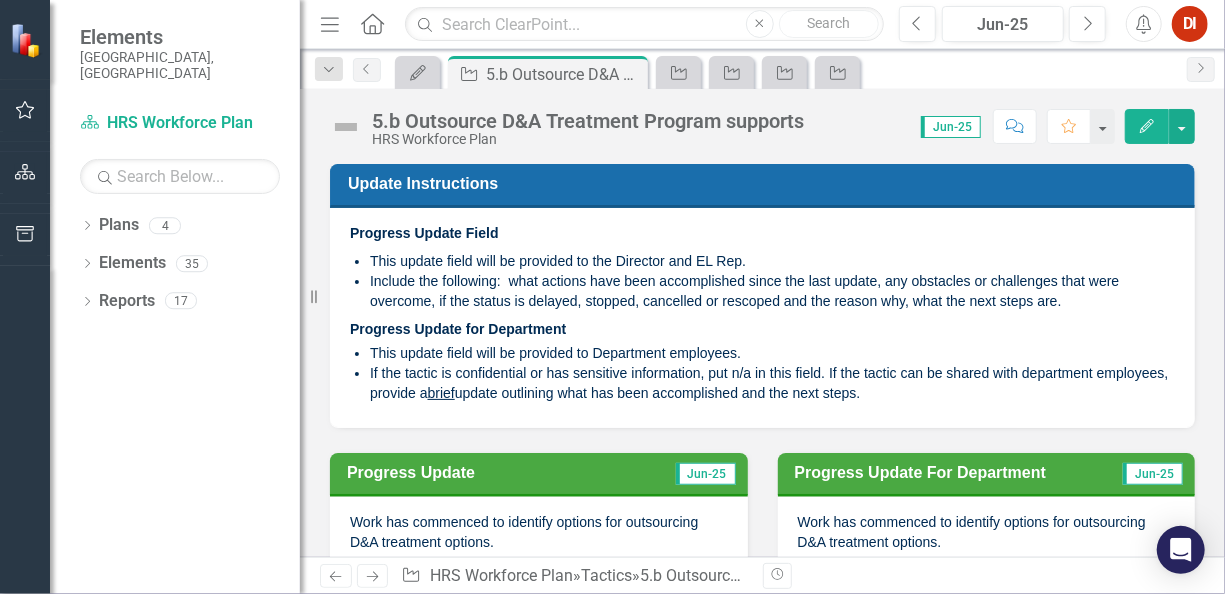 click at bounding box center (346, 127) 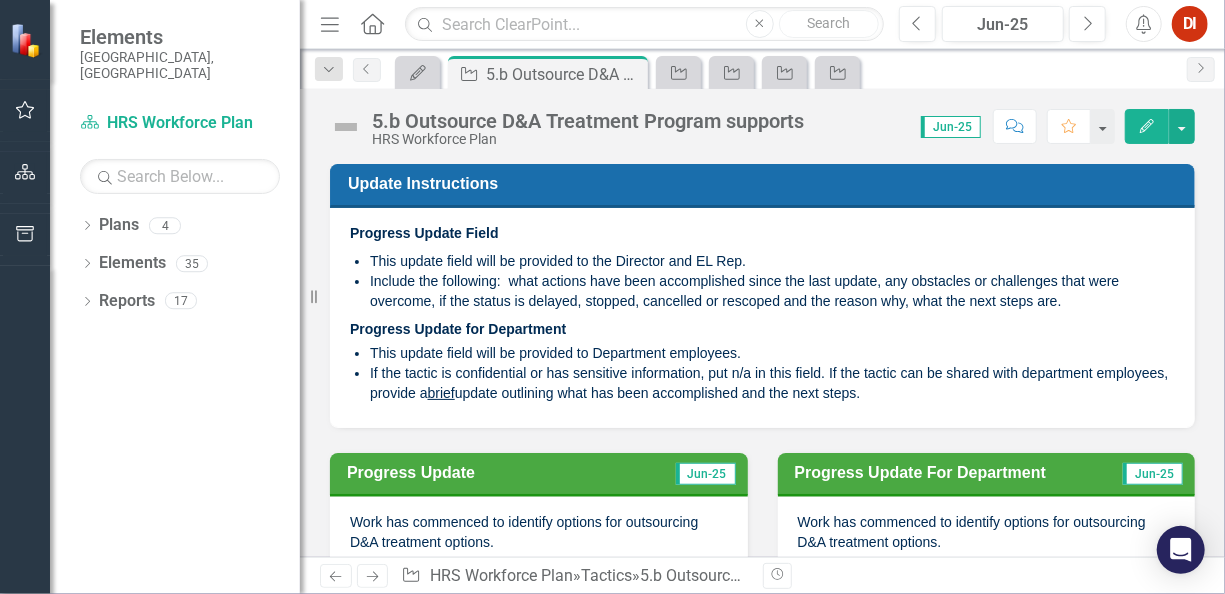 drag, startPoint x: 352, startPoint y: 121, endPoint x: 913, endPoint y: 134, distance: 561.1506 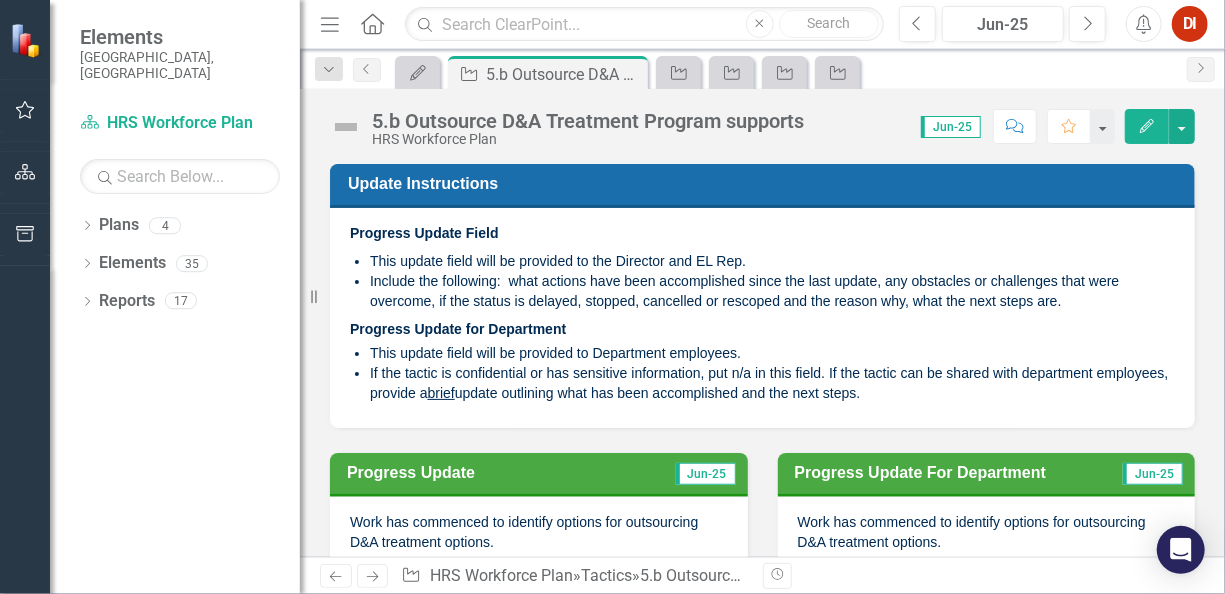 click at bounding box center (346, 127) 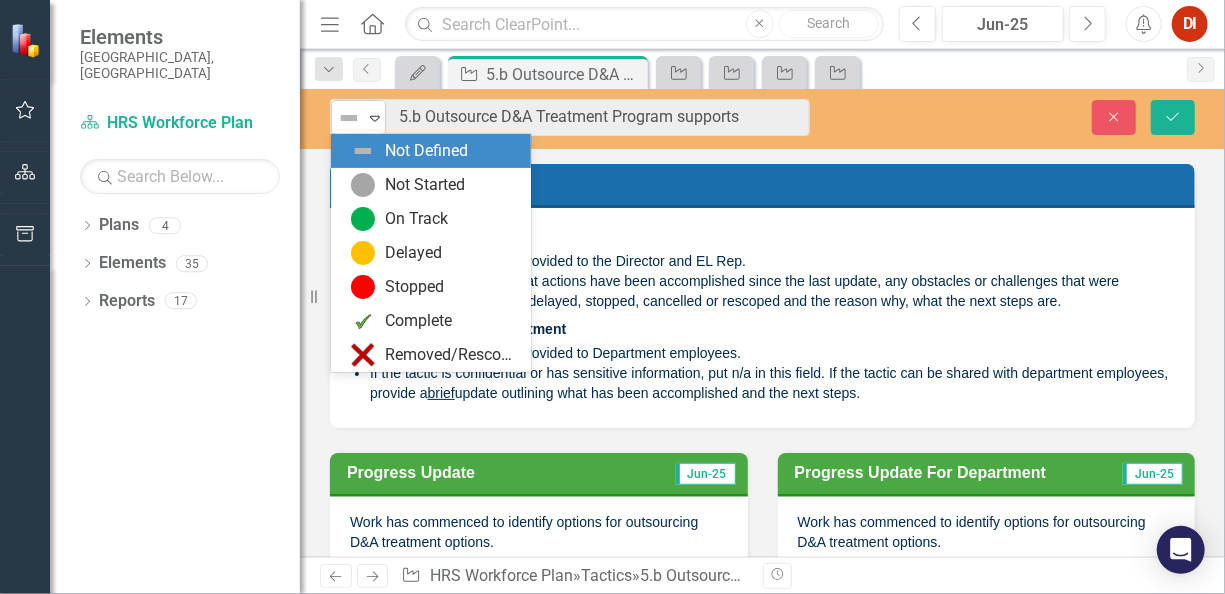 click on "Expand" 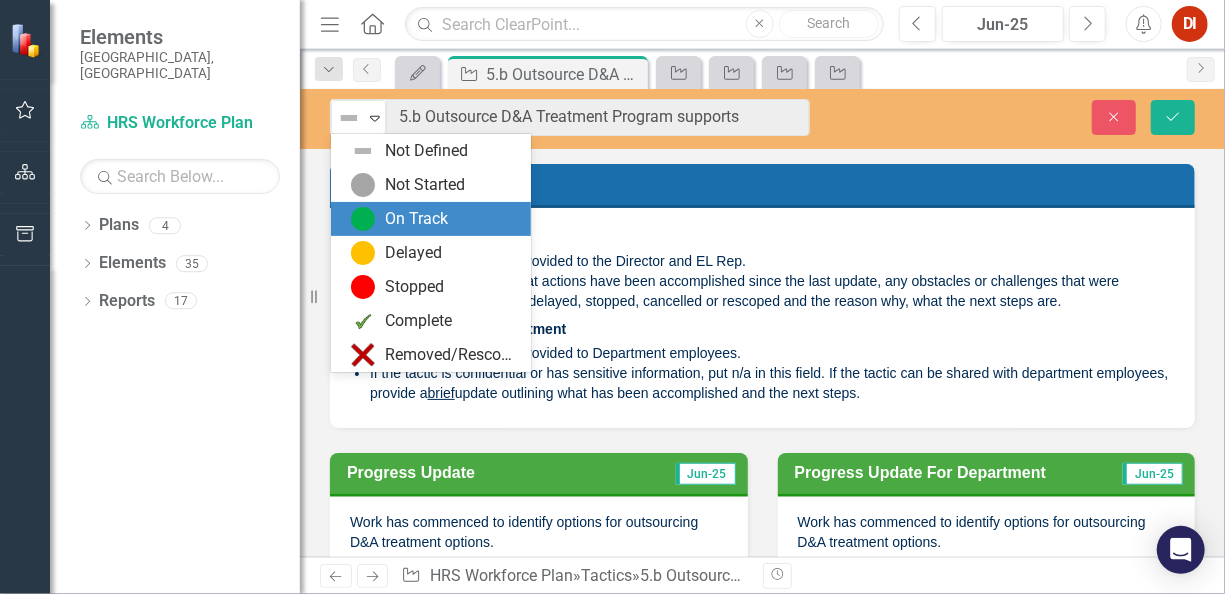 click at bounding box center [363, 219] 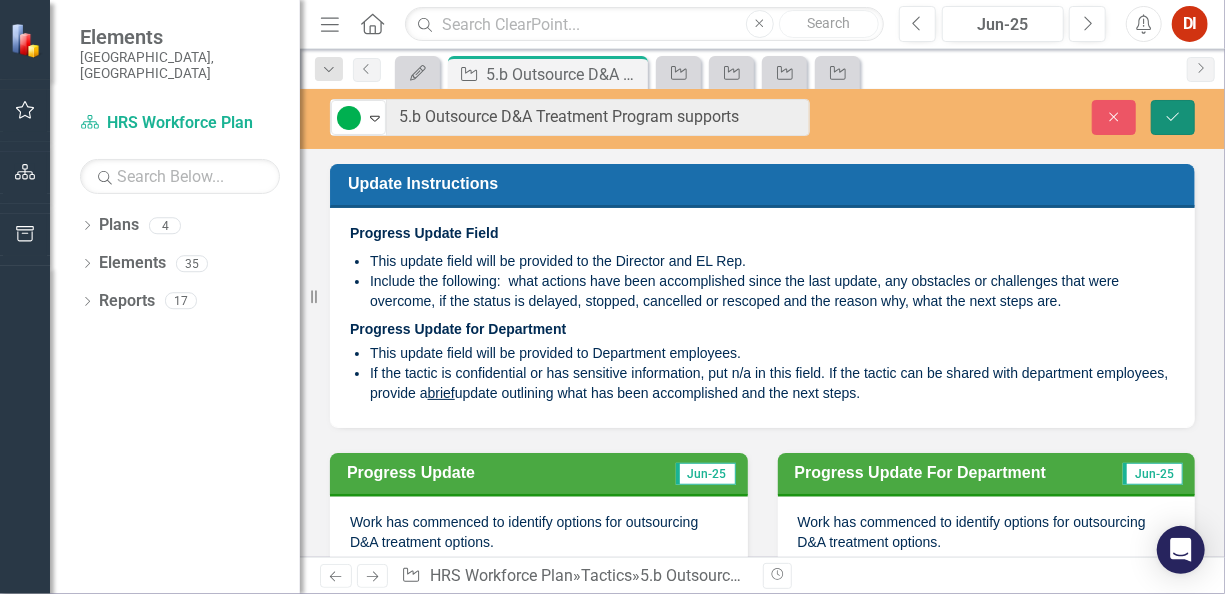 click on "Save" 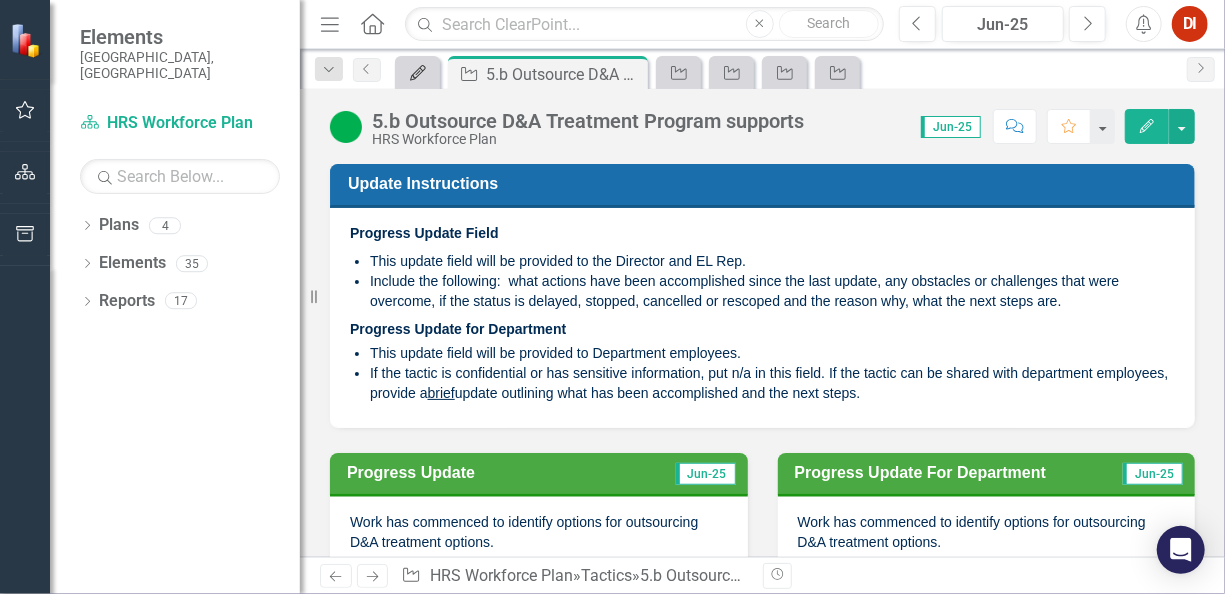 click on "My Updates" 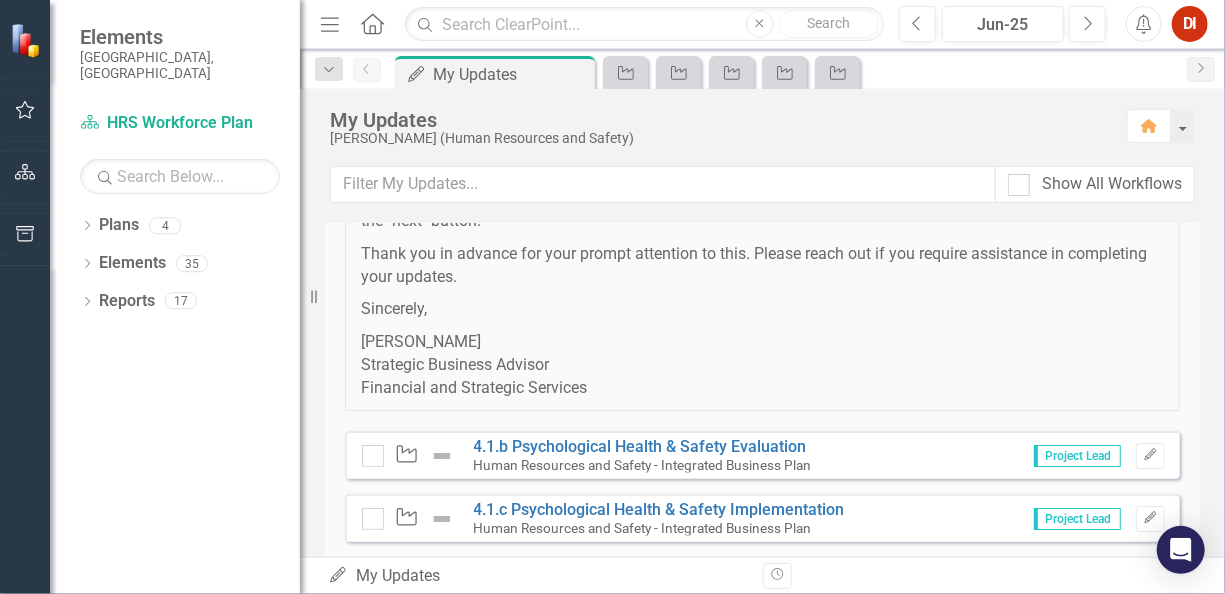 scroll, scrollTop: 3238, scrollLeft: 0, axis: vertical 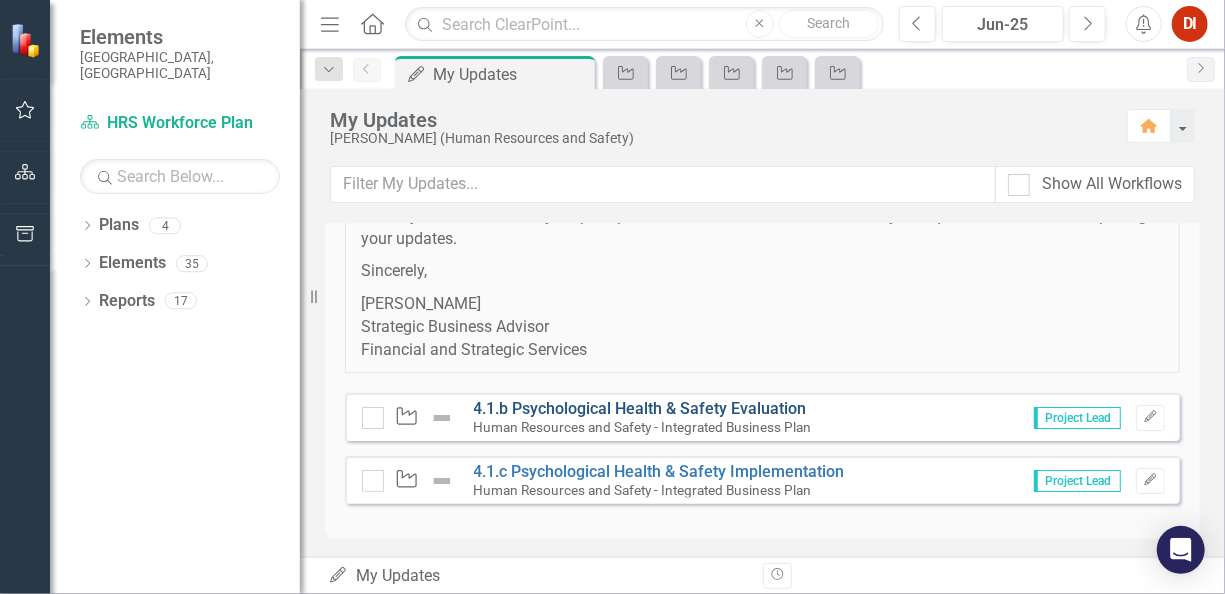 click on "4.1.b Psychological Health & Safety Evaluation" at bounding box center (640, 408) 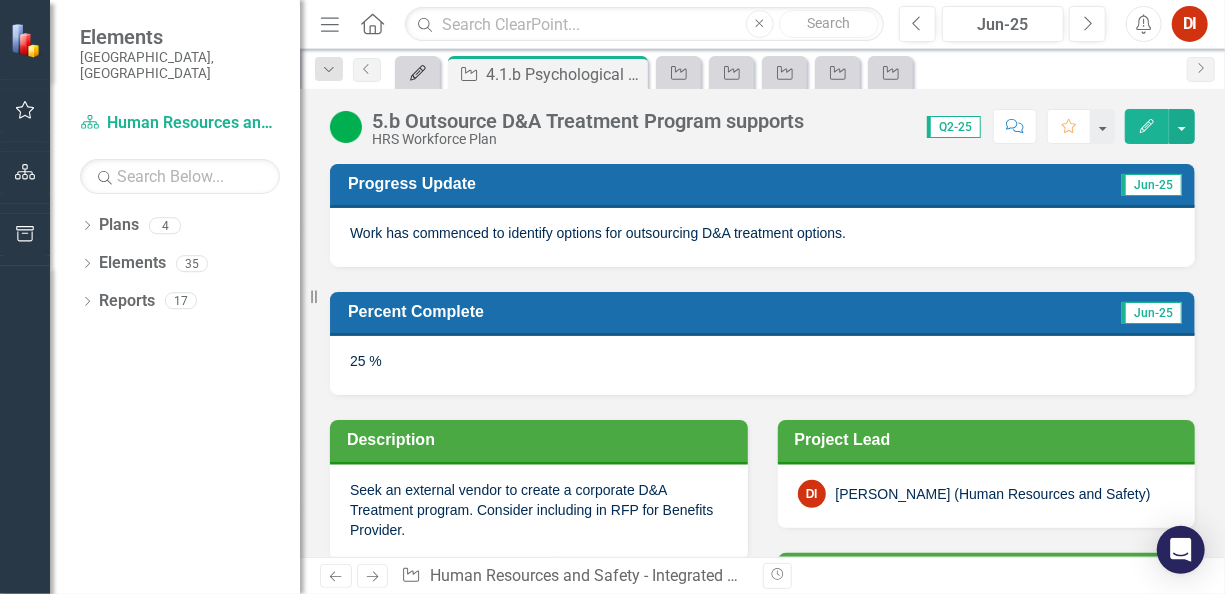 scroll, scrollTop: 0, scrollLeft: 0, axis: both 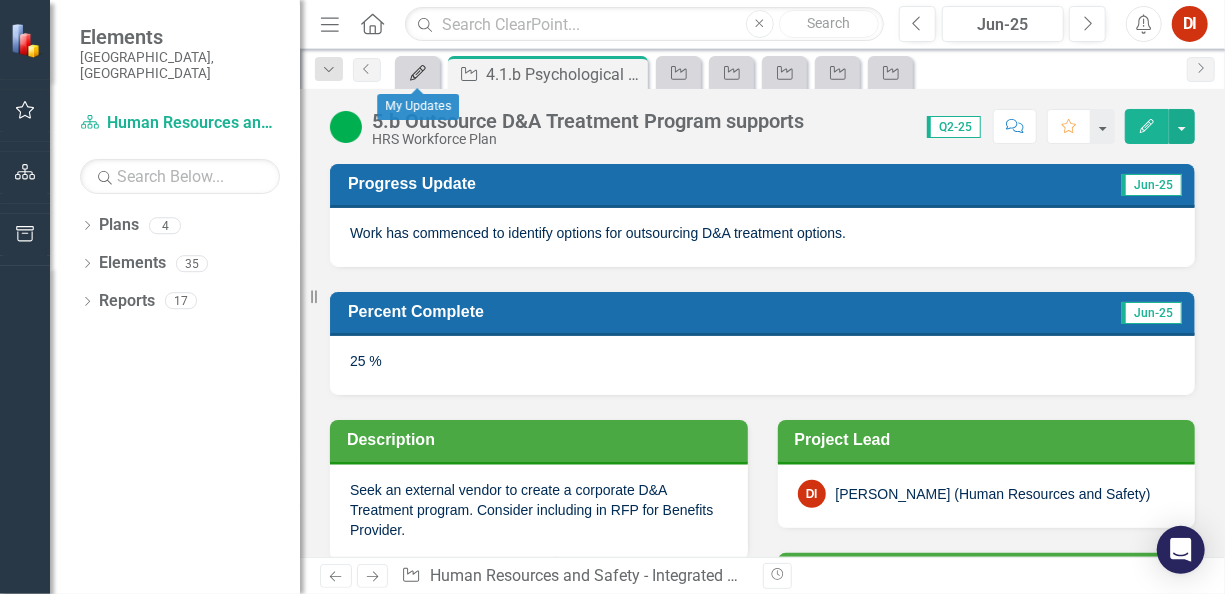 click on "My Updates" 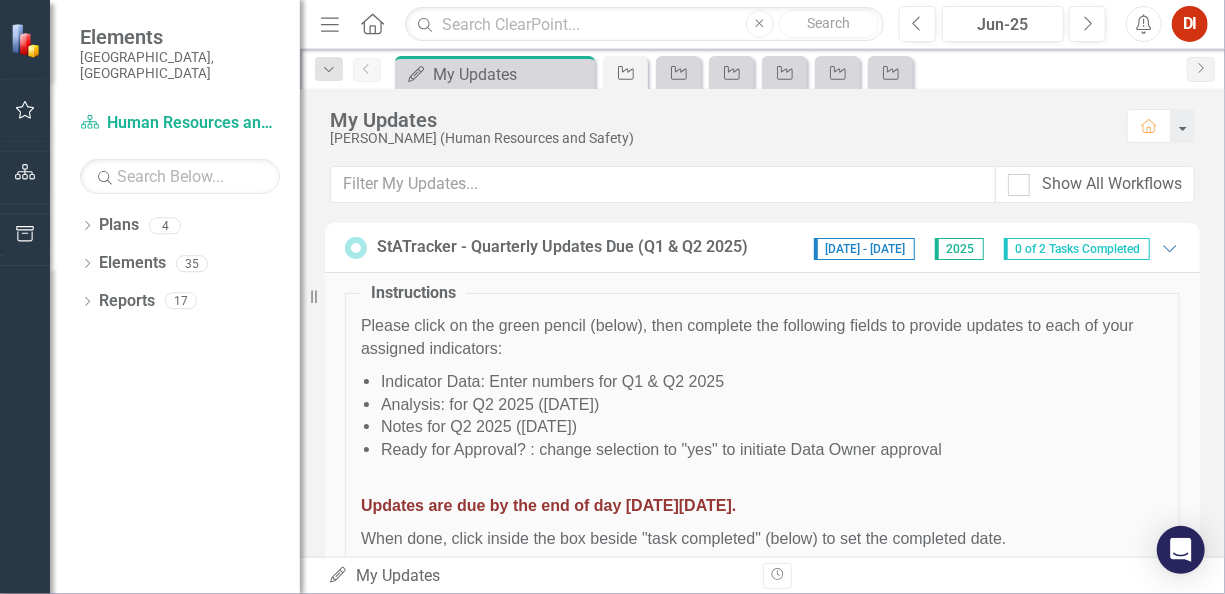 click on "My Updates [PERSON_NAME] (Human Resources and Safety) Home" at bounding box center [762, 127] 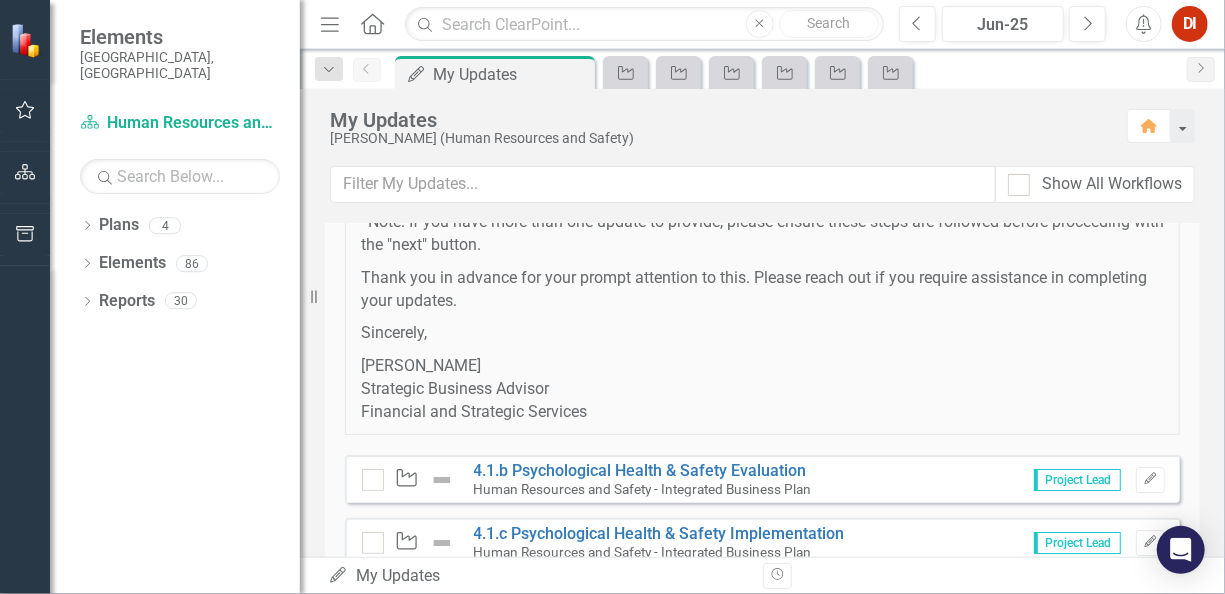 scroll, scrollTop: 3238, scrollLeft: 0, axis: vertical 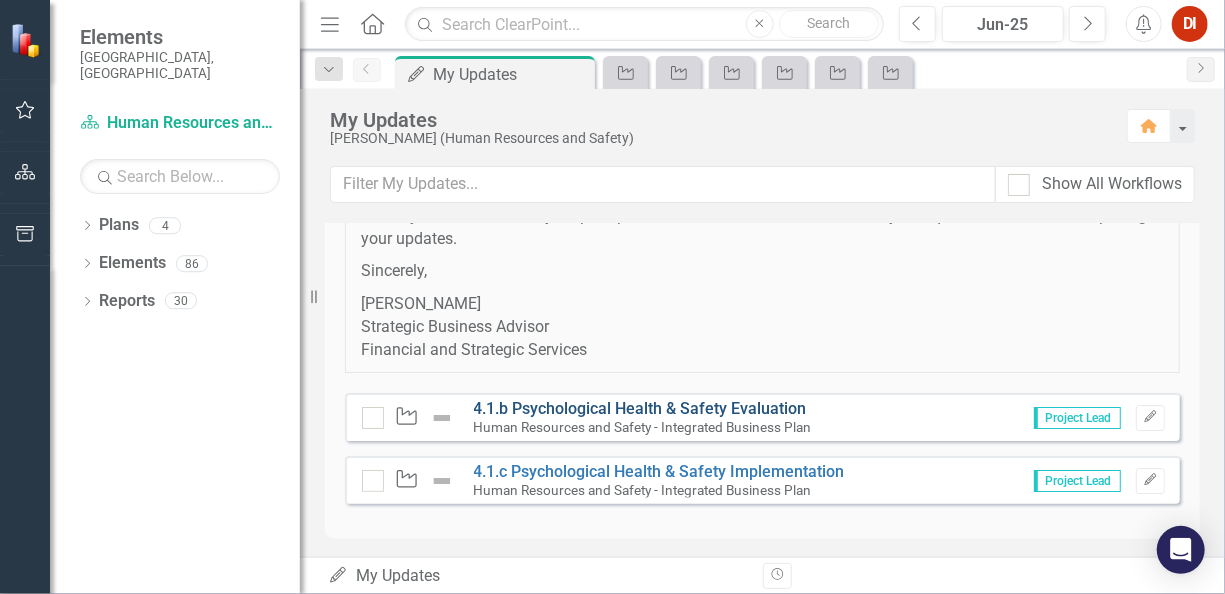 click on "4.1.b Psychological Health & Safety Evaluation" at bounding box center (640, 408) 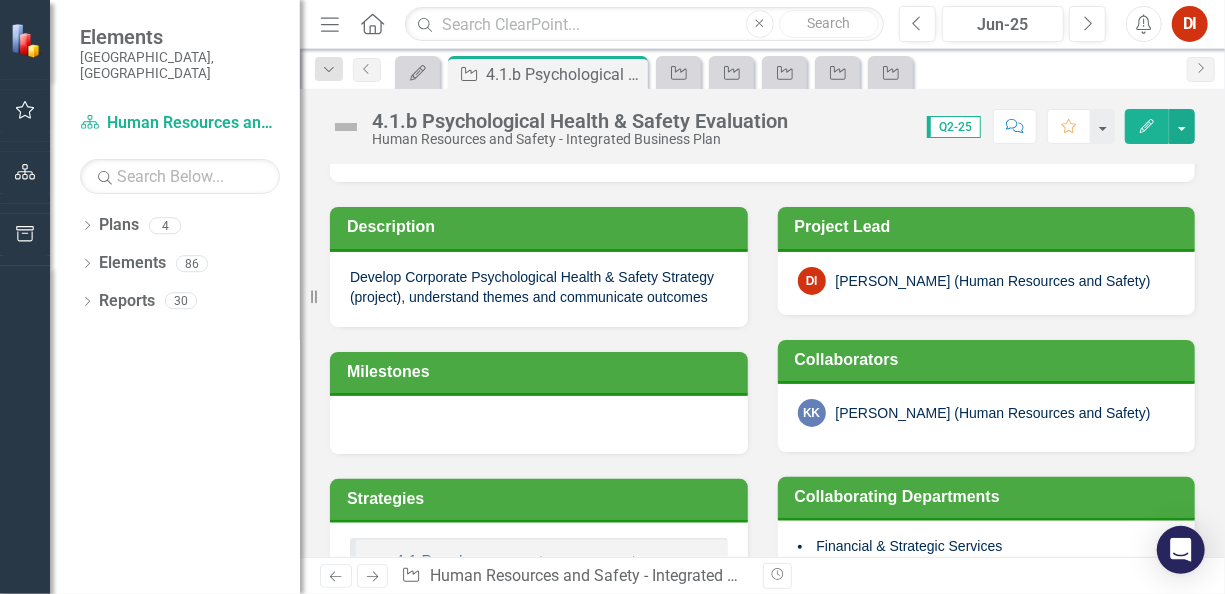 scroll, scrollTop: 0, scrollLeft: 0, axis: both 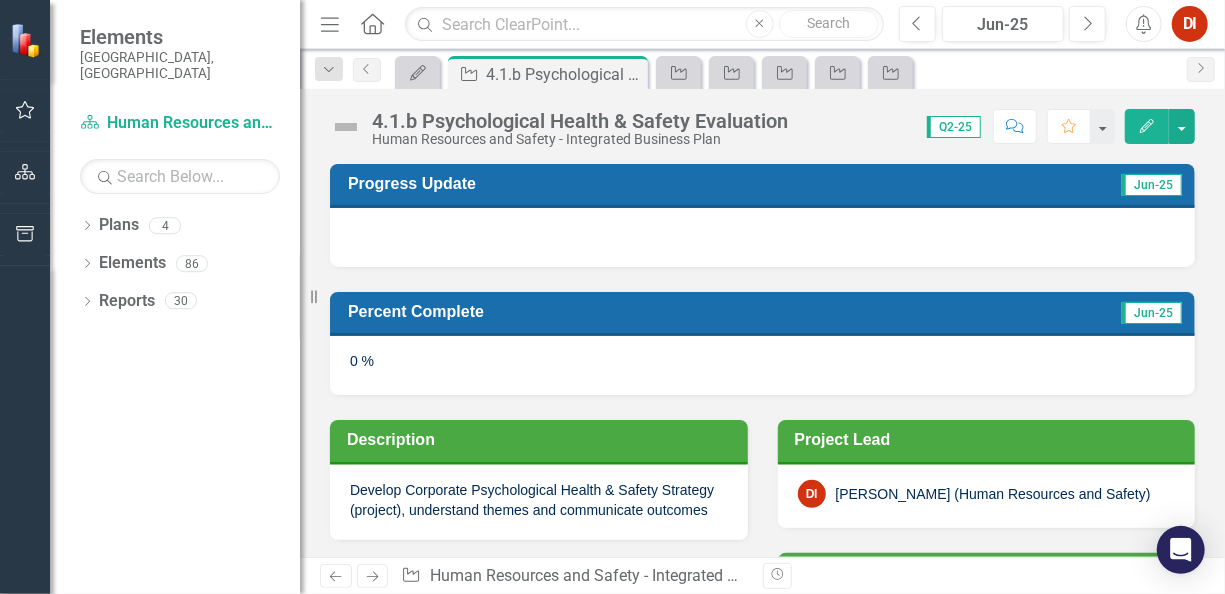 click at bounding box center [346, 127] 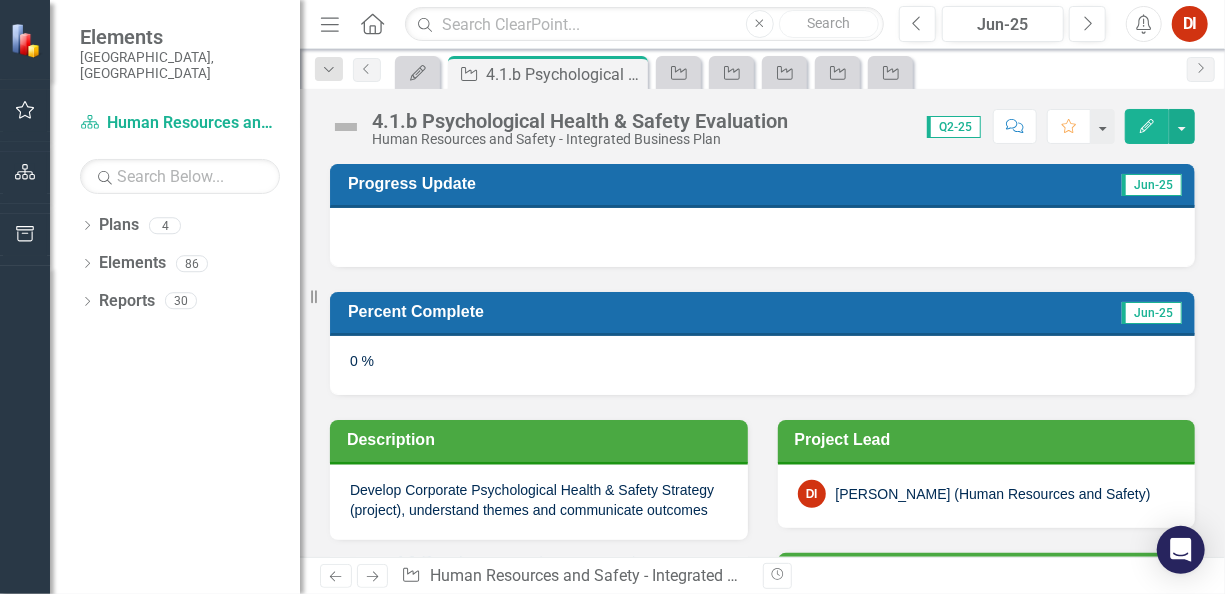 click at bounding box center (346, 127) 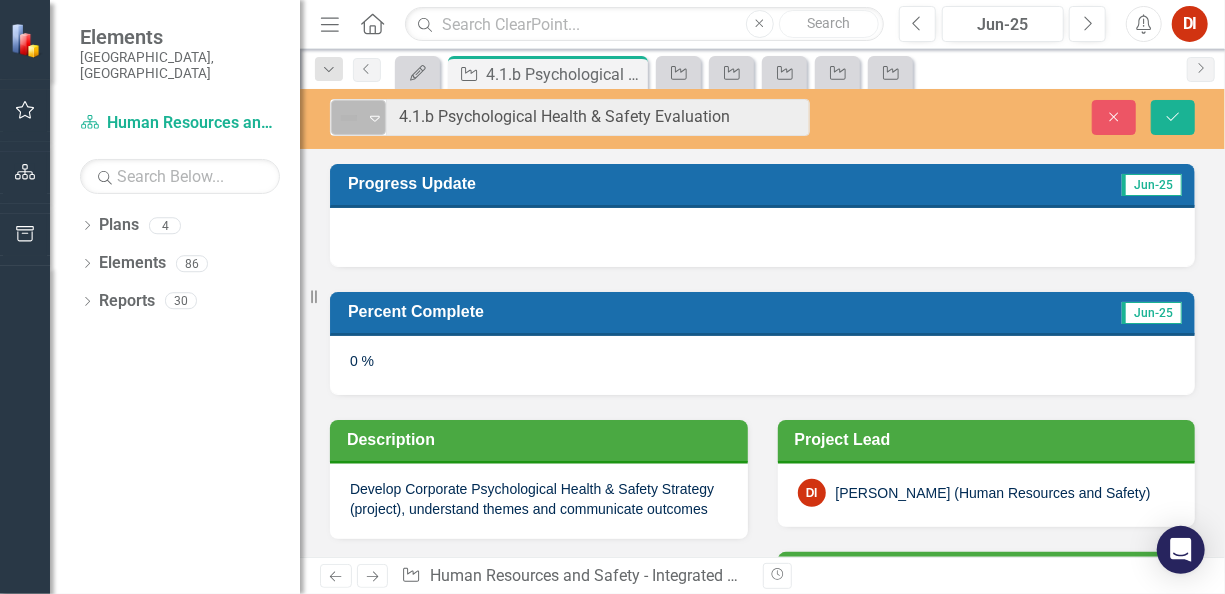 click on "Expand" 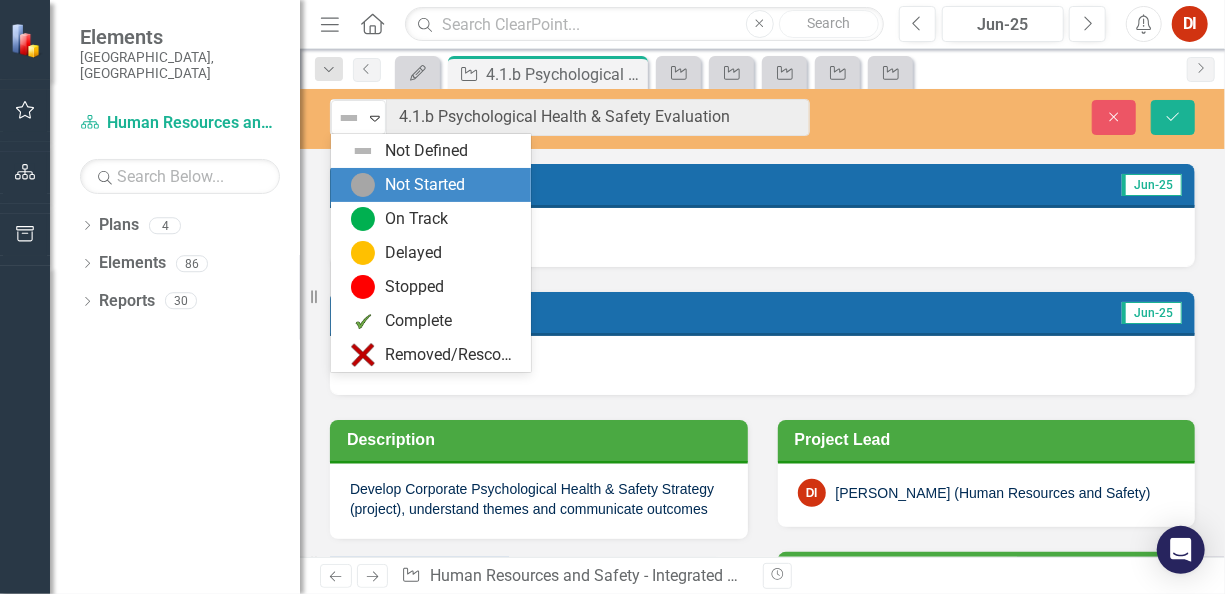 click at bounding box center [363, 185] 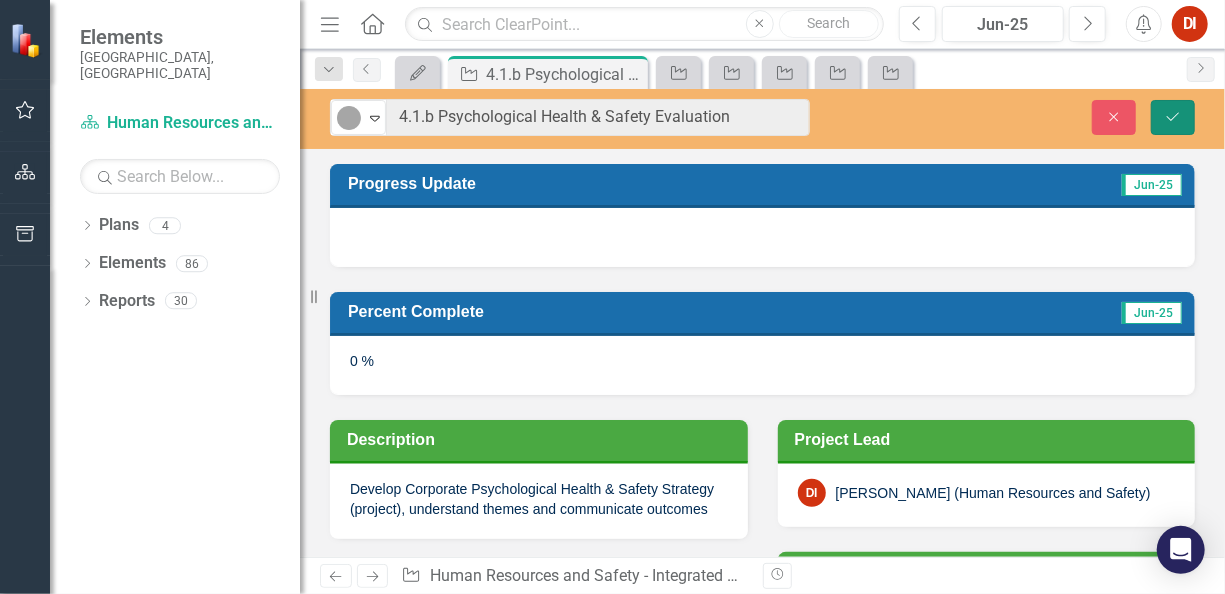 click on "Save" 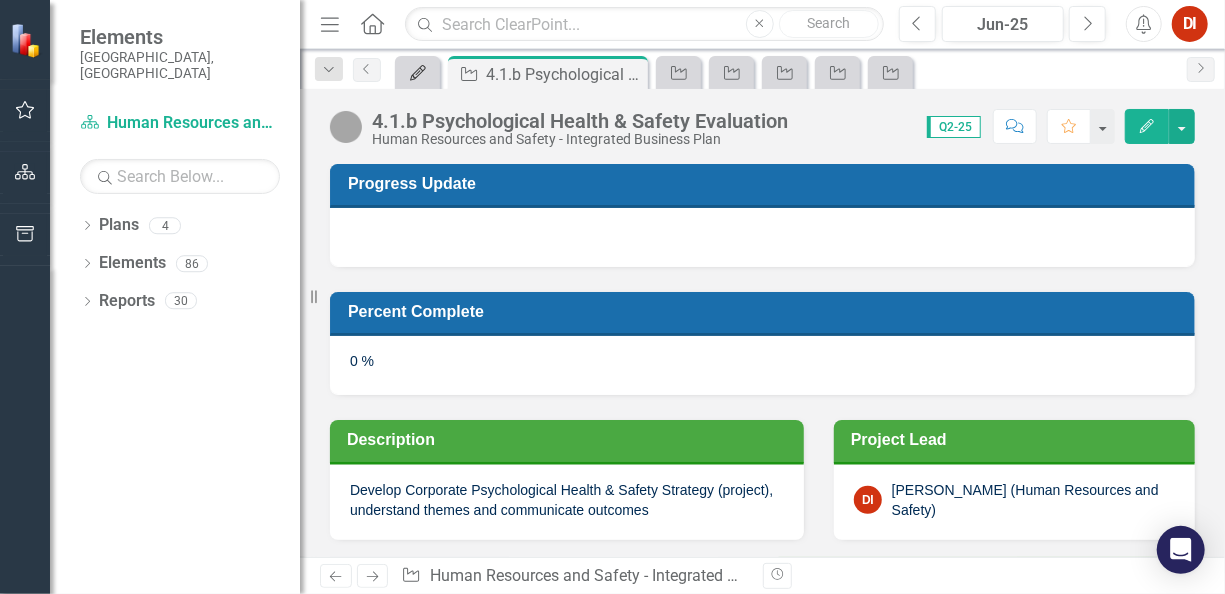 click on "My Updates" 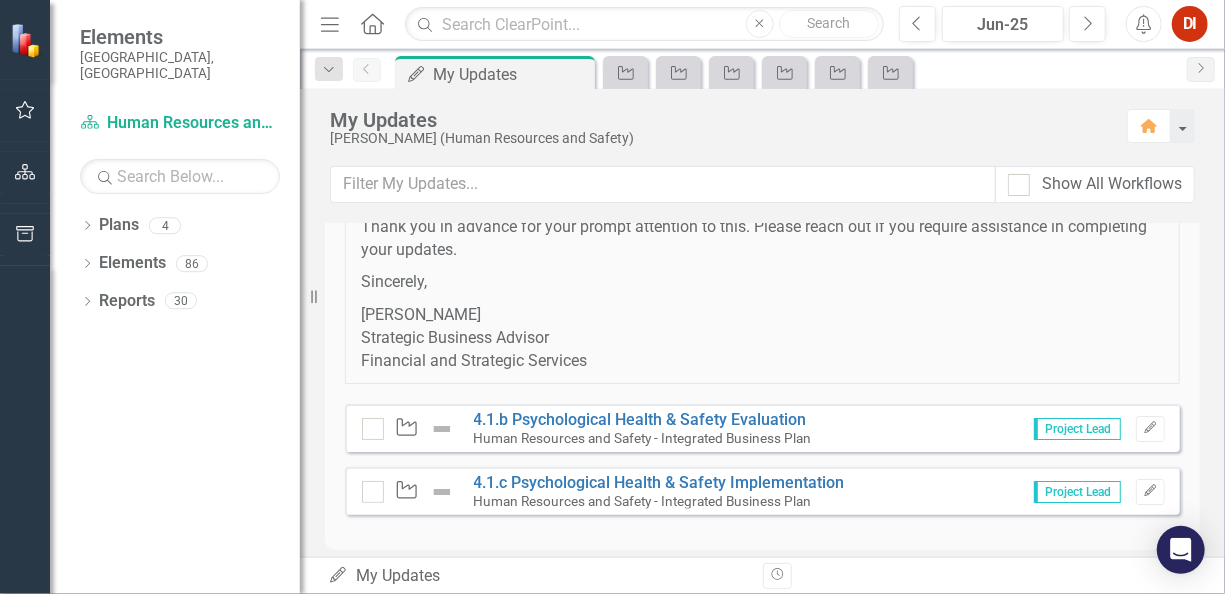 scroll, scrollTop: 3238, scrollLeft: 0, axis: vertical 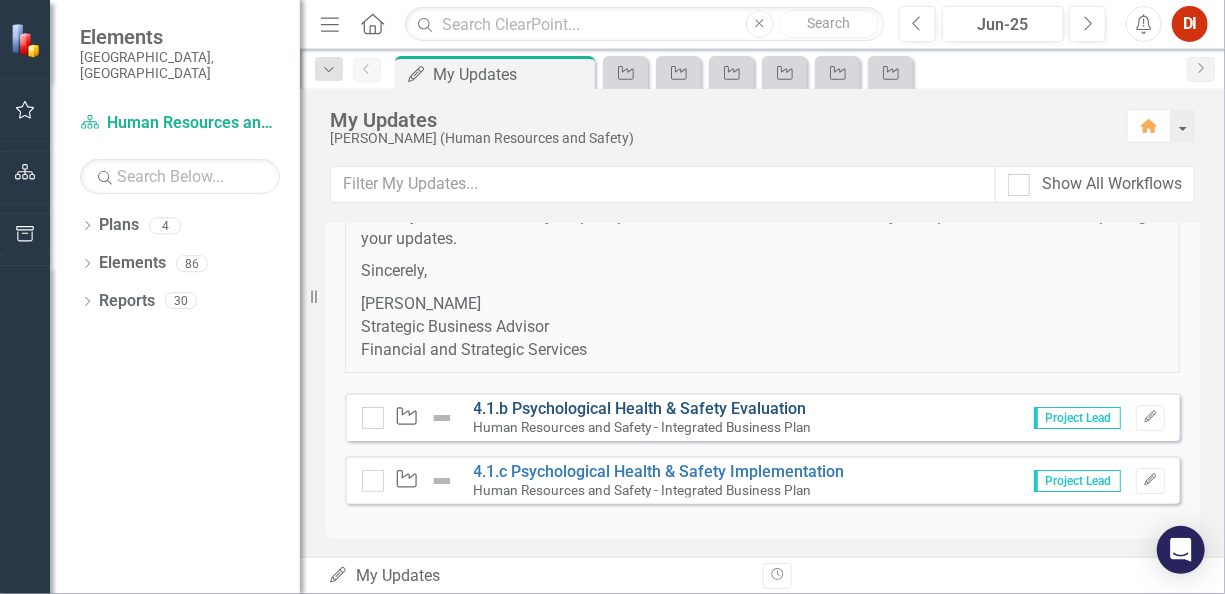 click on "4.1.b Psychological Health & Safety Evaluation" at bounding box center (640, 408) 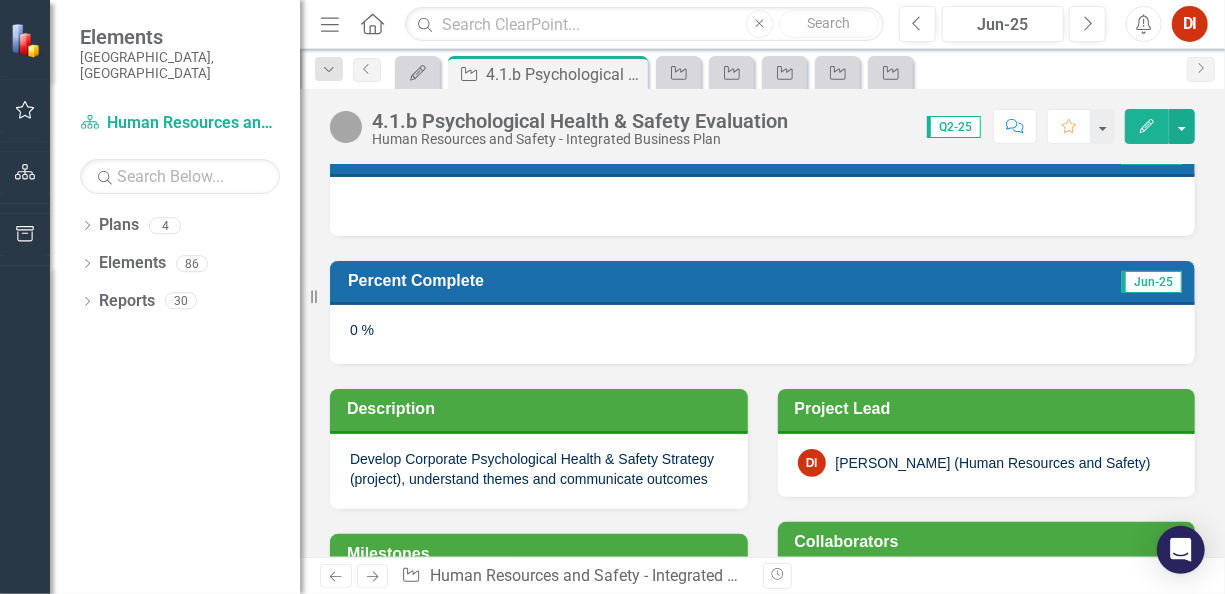 scroll, scrollTop: 0, scrollLeft: 0, axis: both 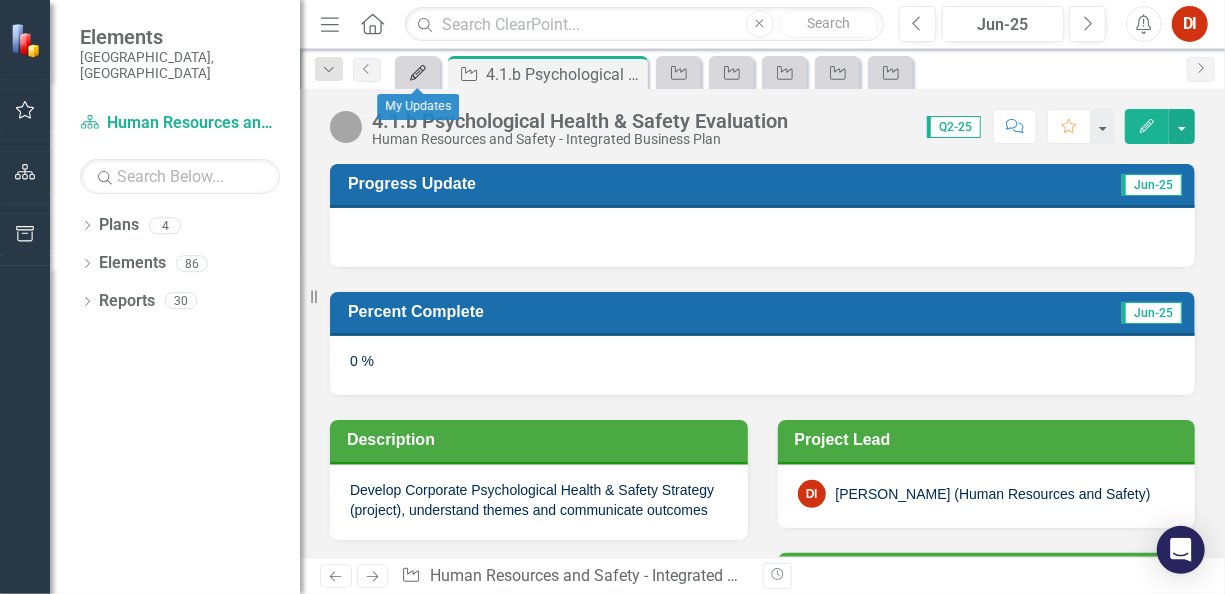 click 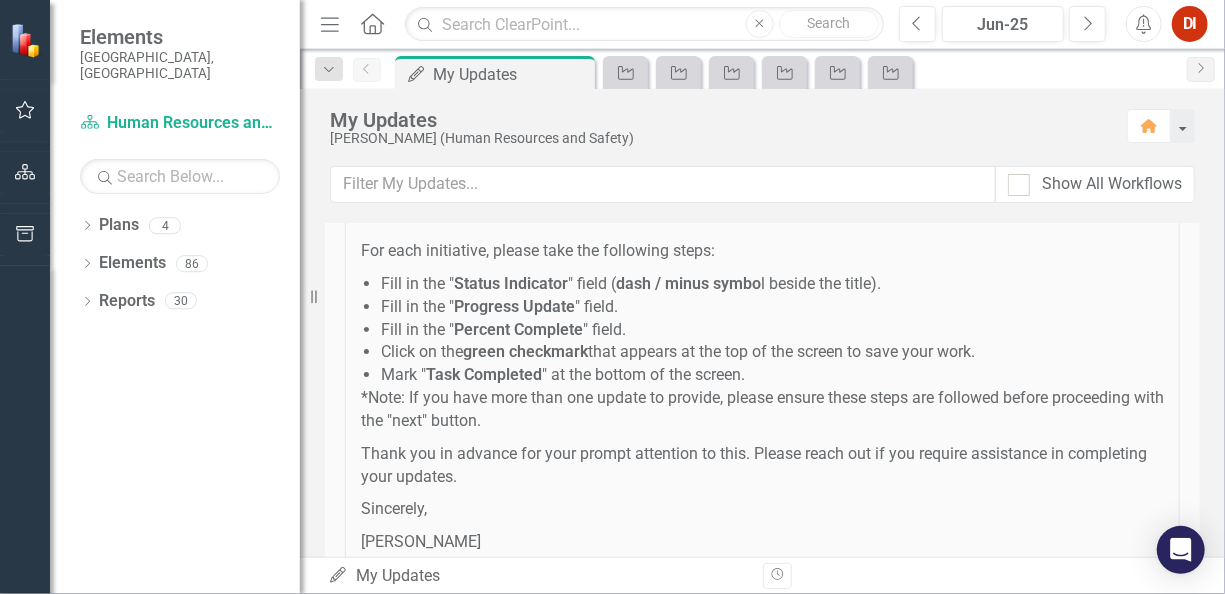 scroll, scrollTop: 3238, scrollLeft: 0, axis: vertical 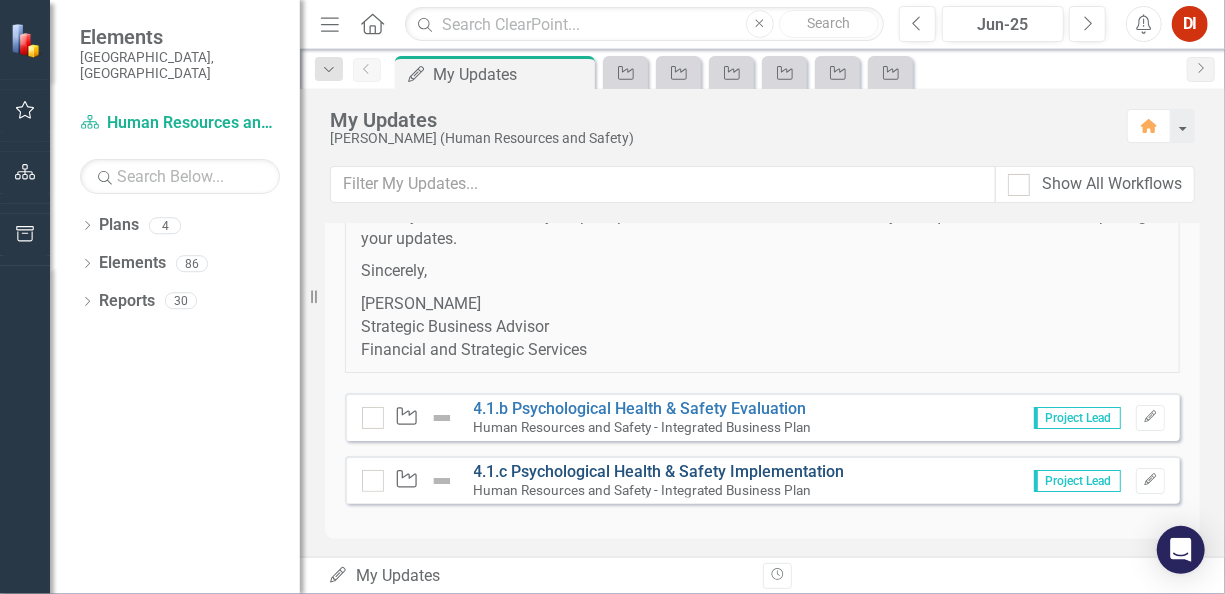 click on "4.1.c Psychological Health & Safety Implementation" at bounding box center (659, 471) 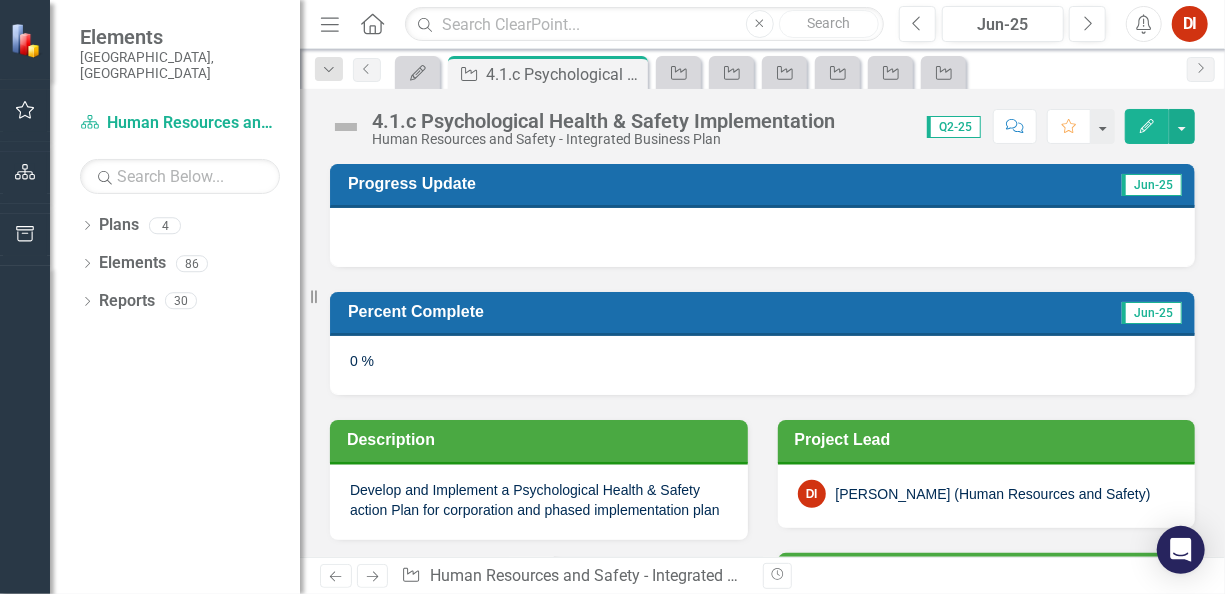 click at bounding box center (346, 127) 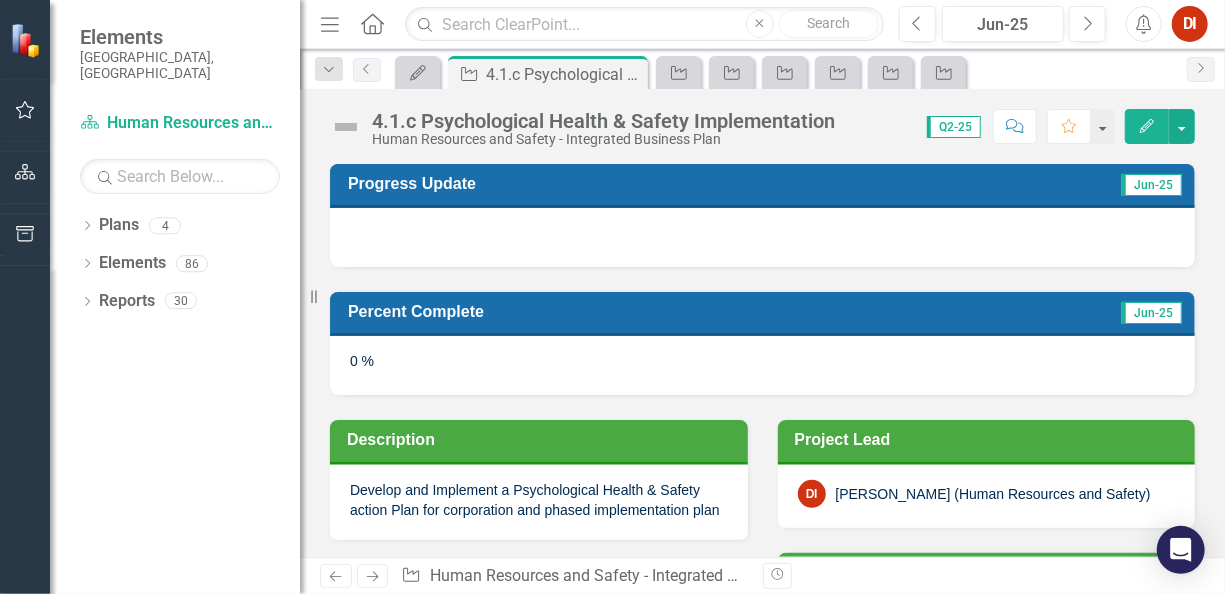 click at bounding box center (346, 127) 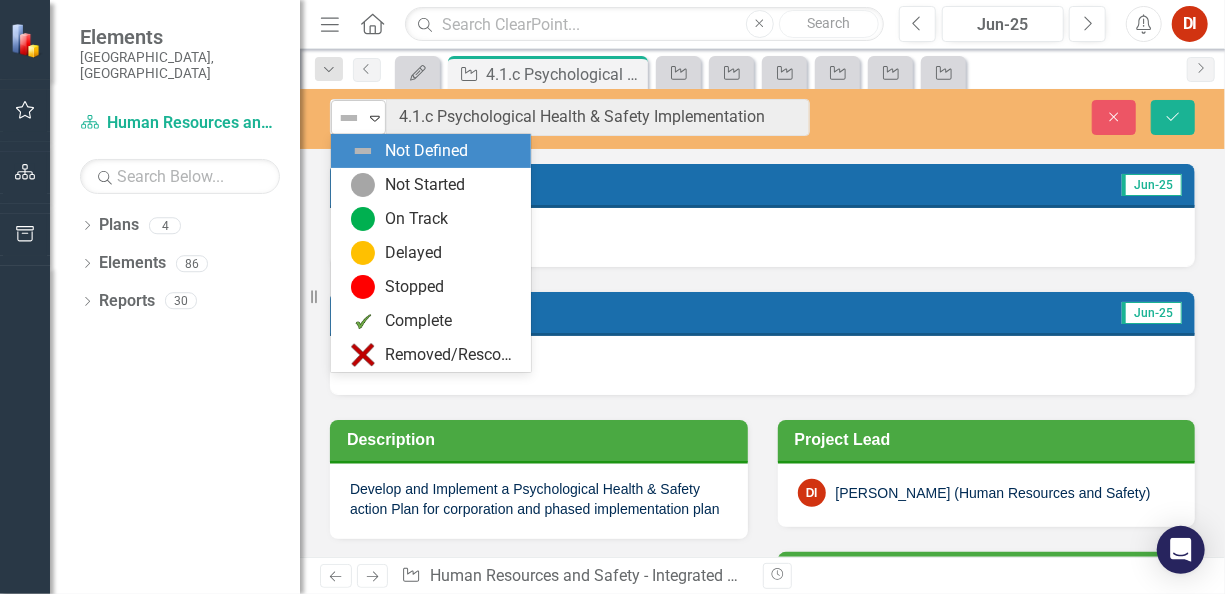 click on "Expand" 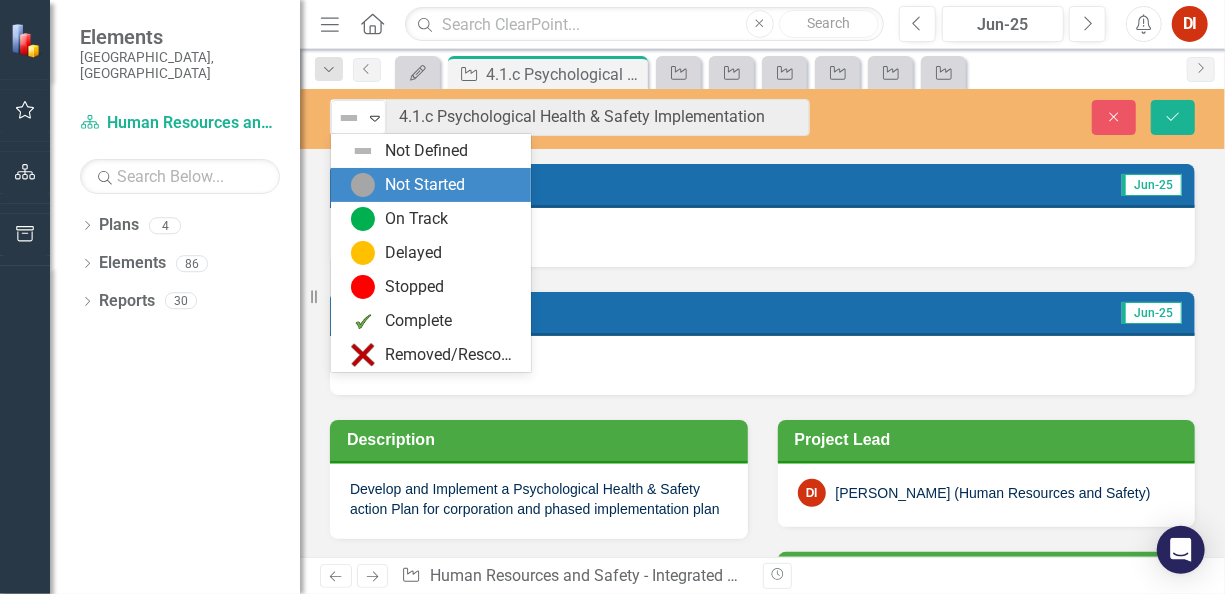 click at bounding box center [363, 185] 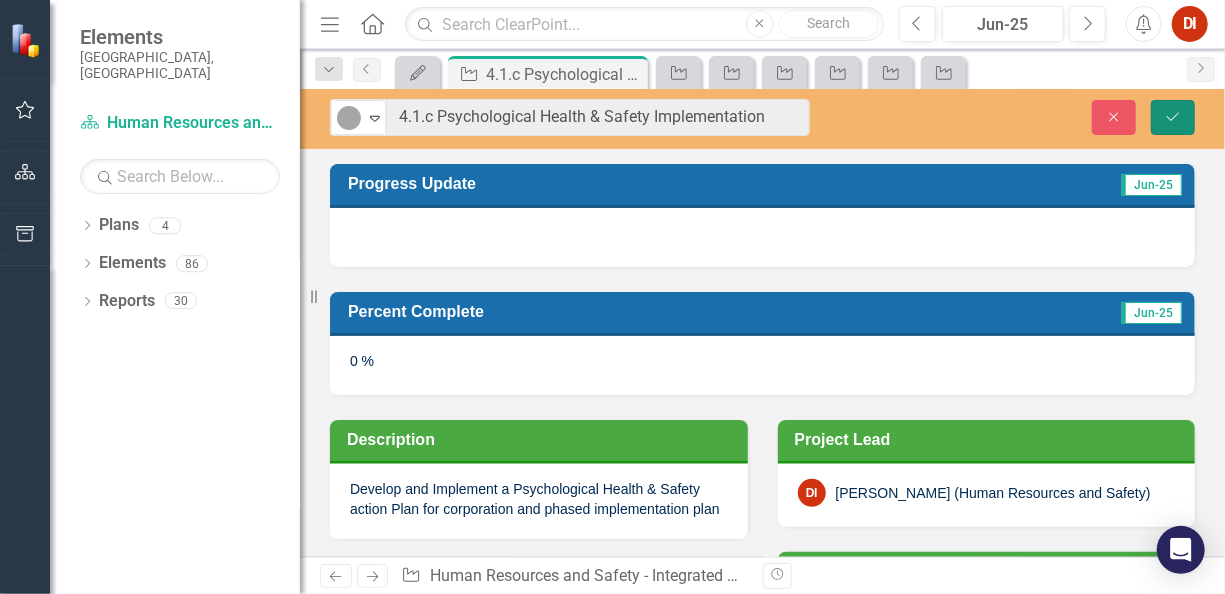 click on "Save" 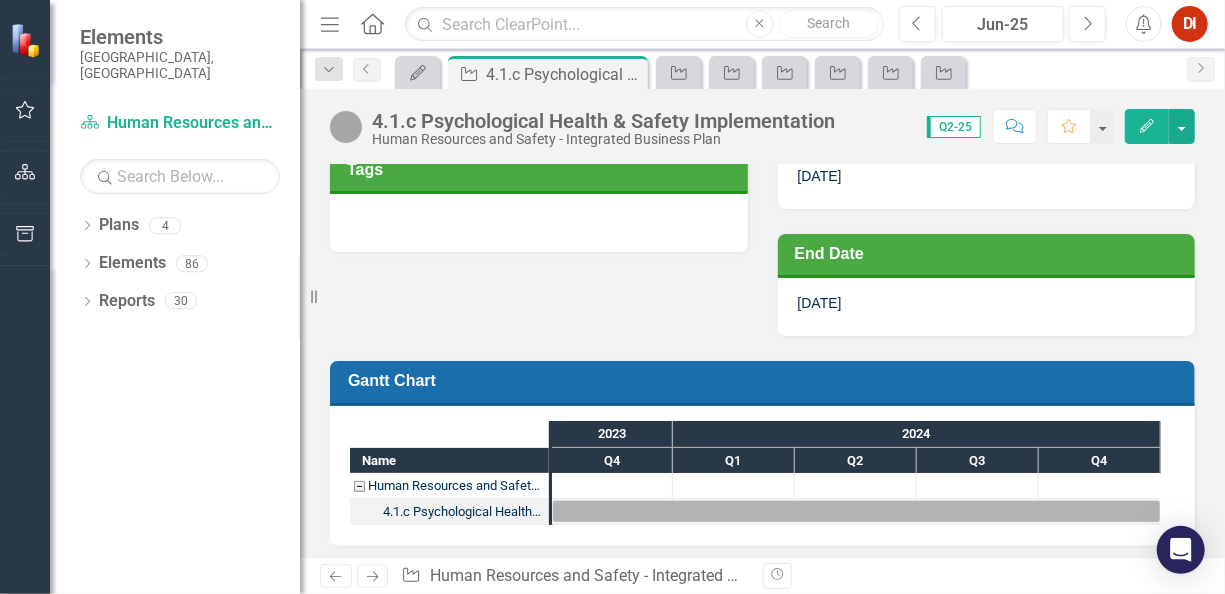 scroll, scrollTop: 0, scrollLeft: 0, axis: both 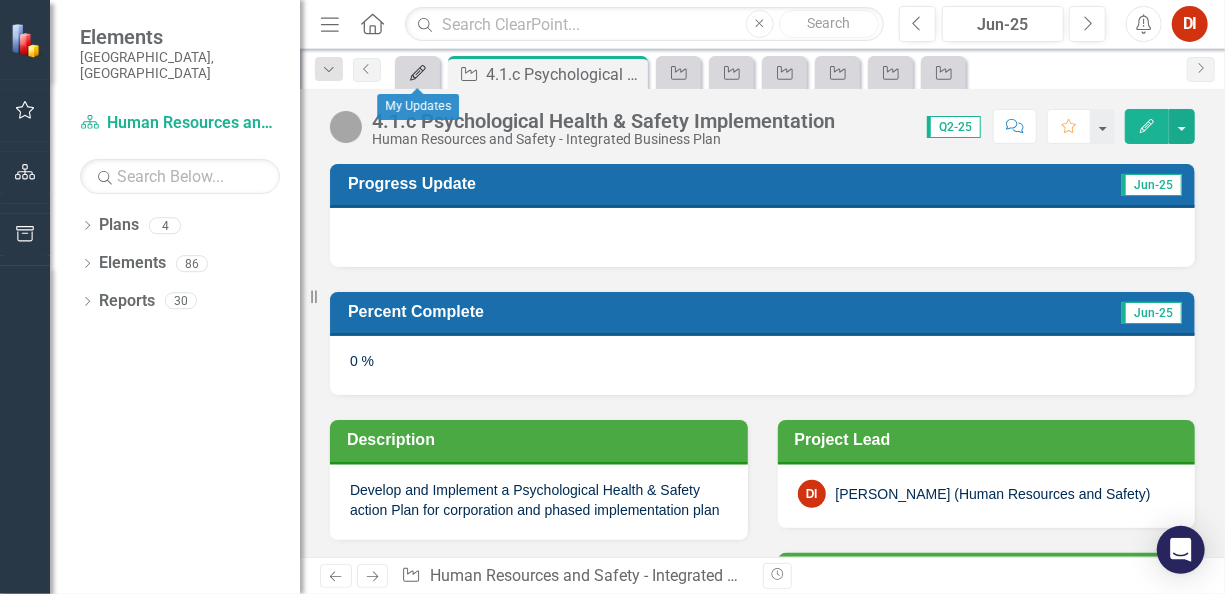 click 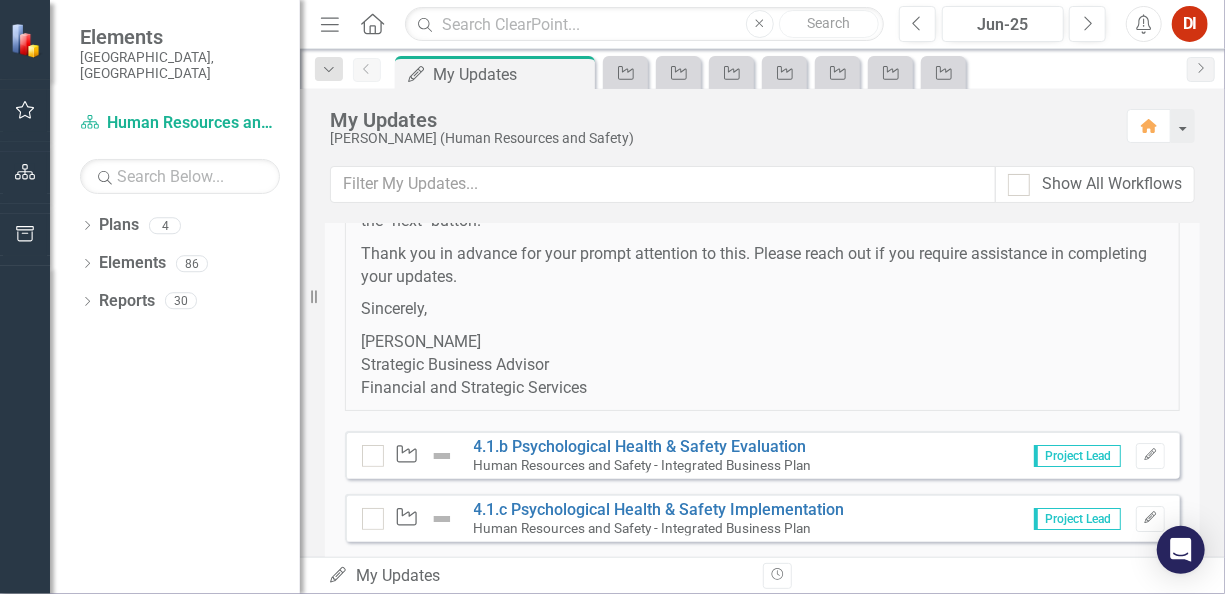 scroll, scrollTop: 3238, scrollLeft: 0, axis: vertical 